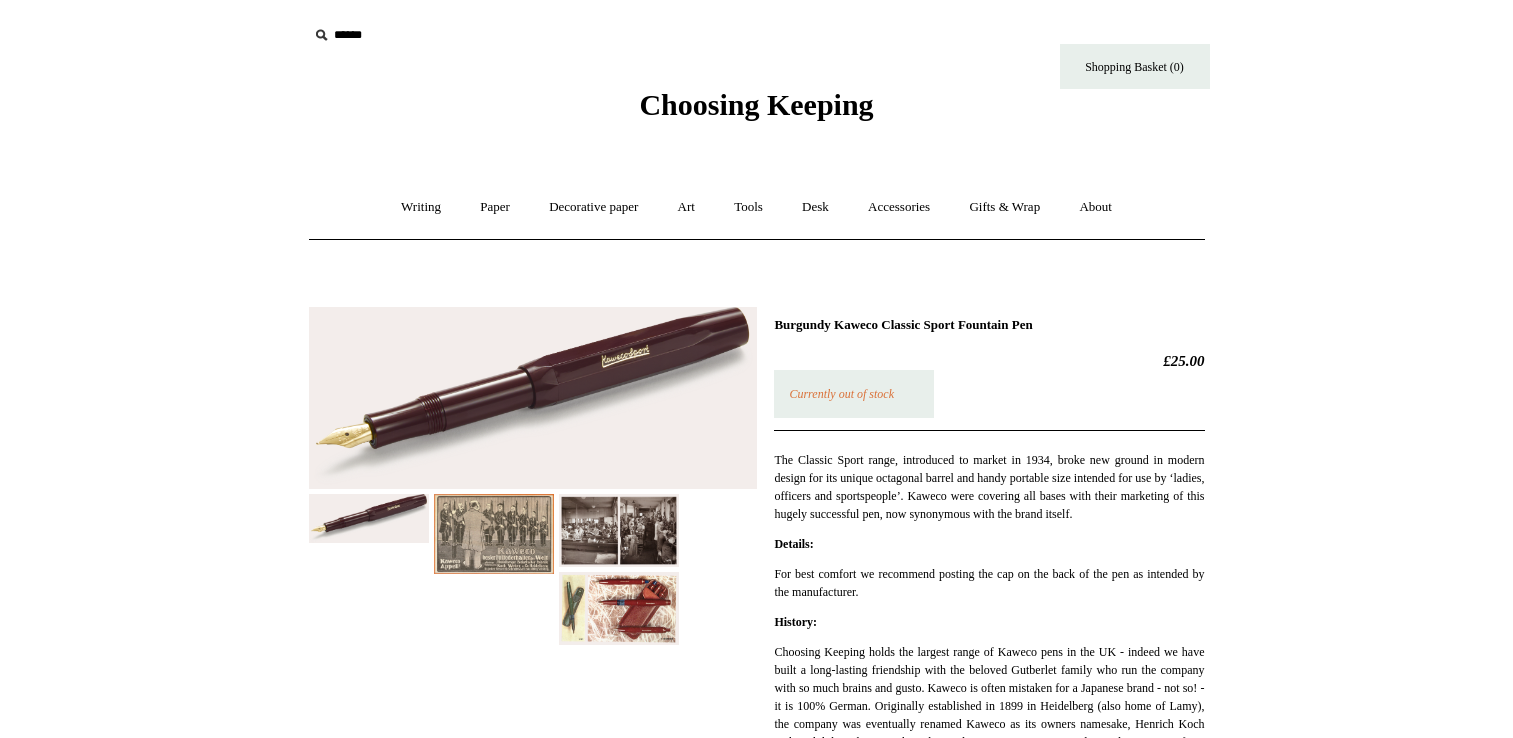 scroll, scrollTop: 0, scrollLeft: 0, axis: both 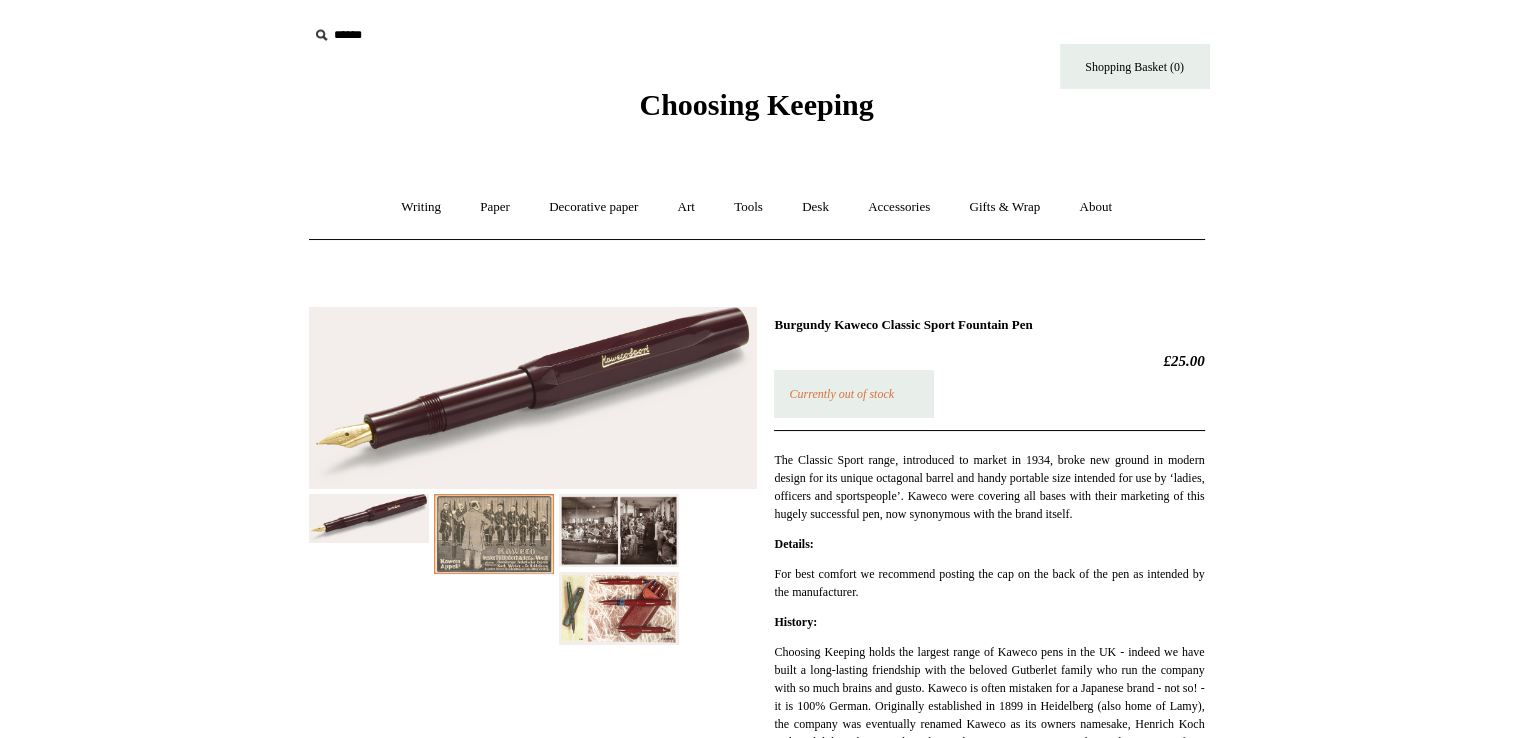 click at bounding box center (619, 608) 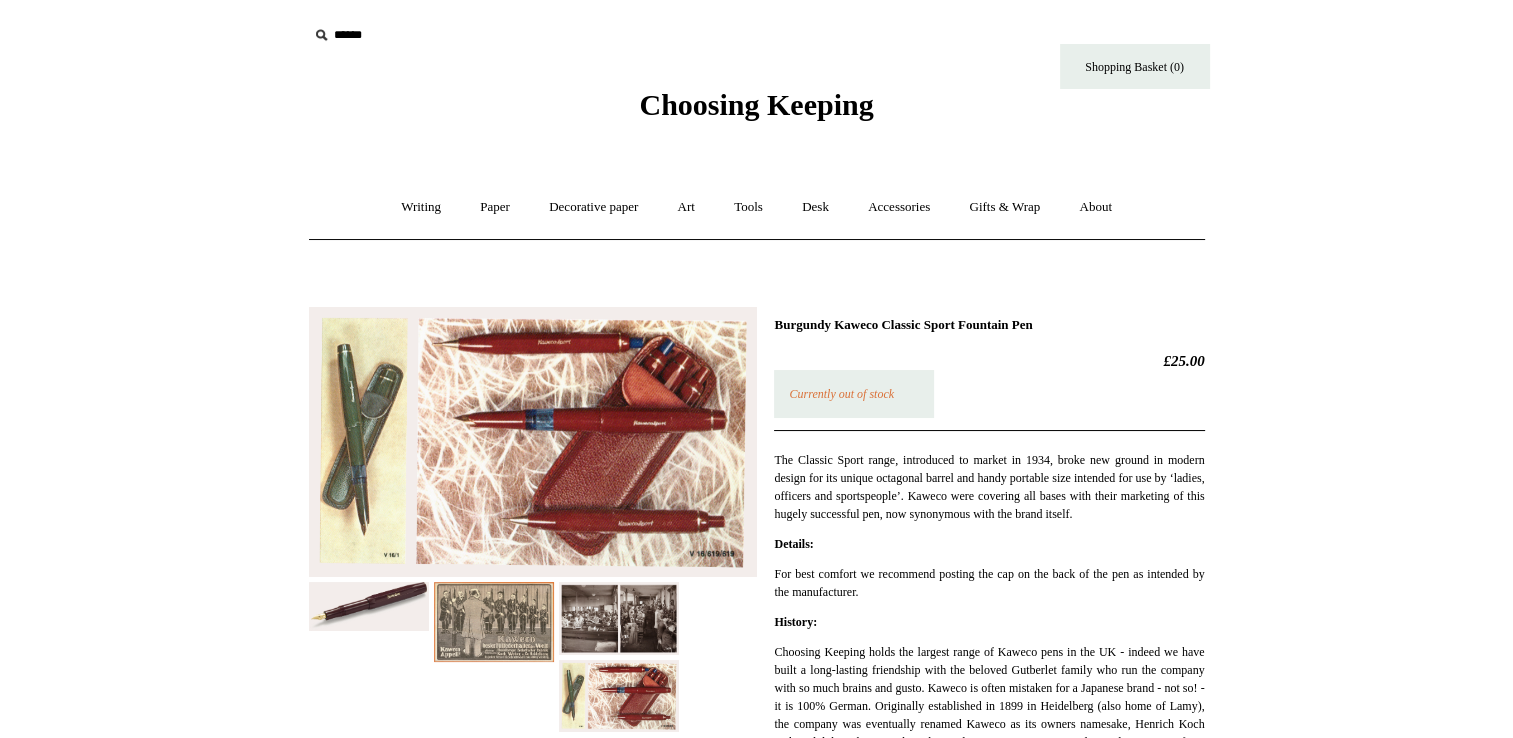 click on "Choosing Keeping" at bounding box center [756, 104] 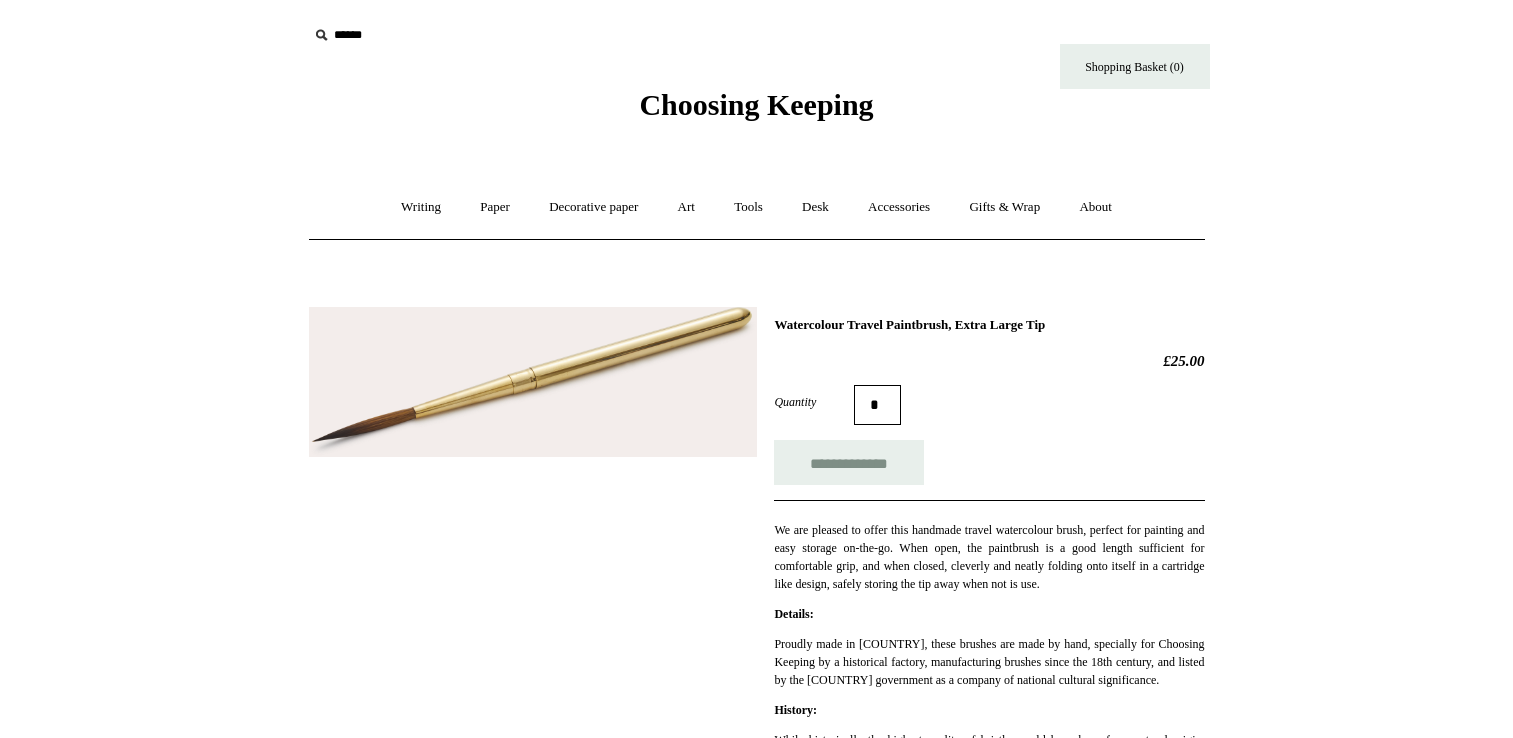 scroll, scrollTop: 0, scrollLeft: 0, axis: both 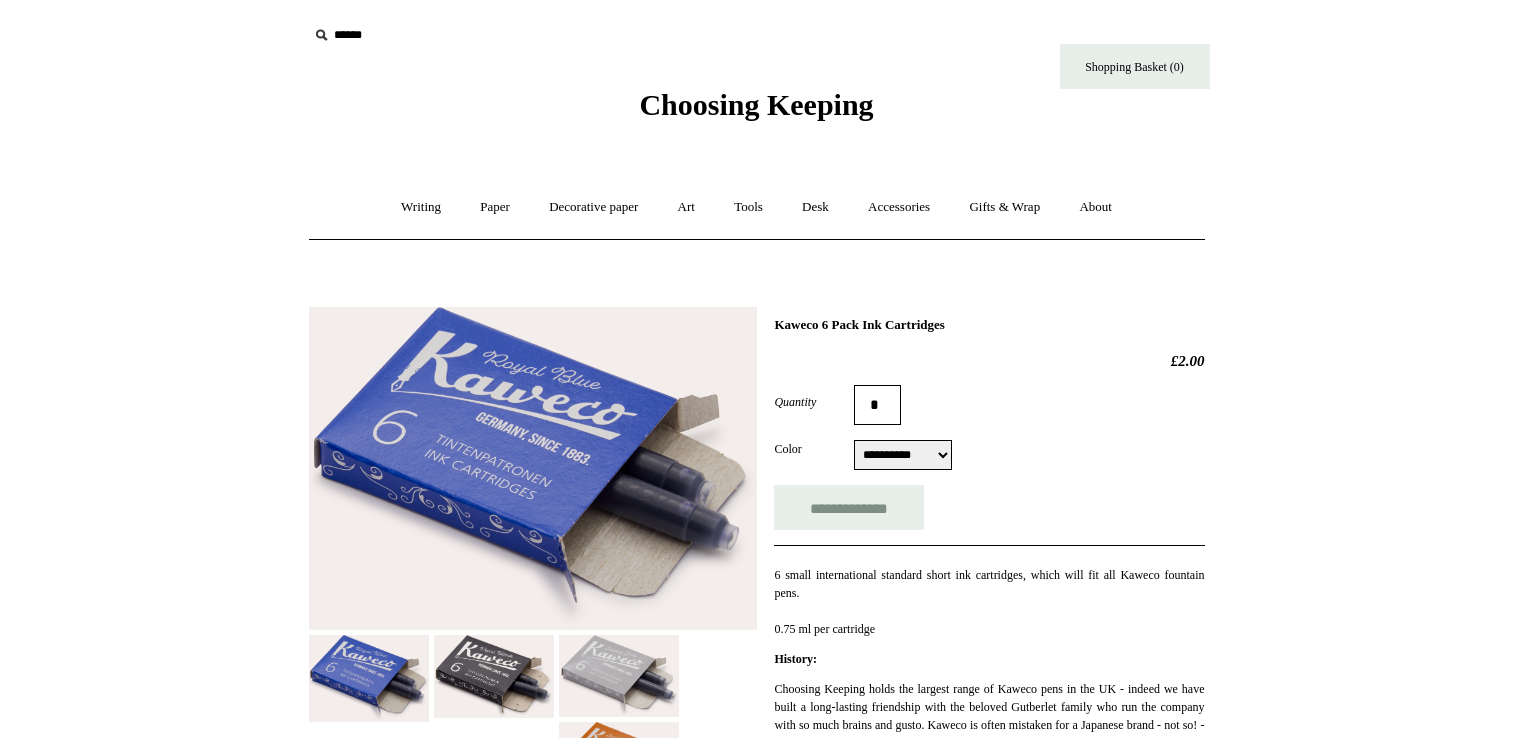 select on "**********" 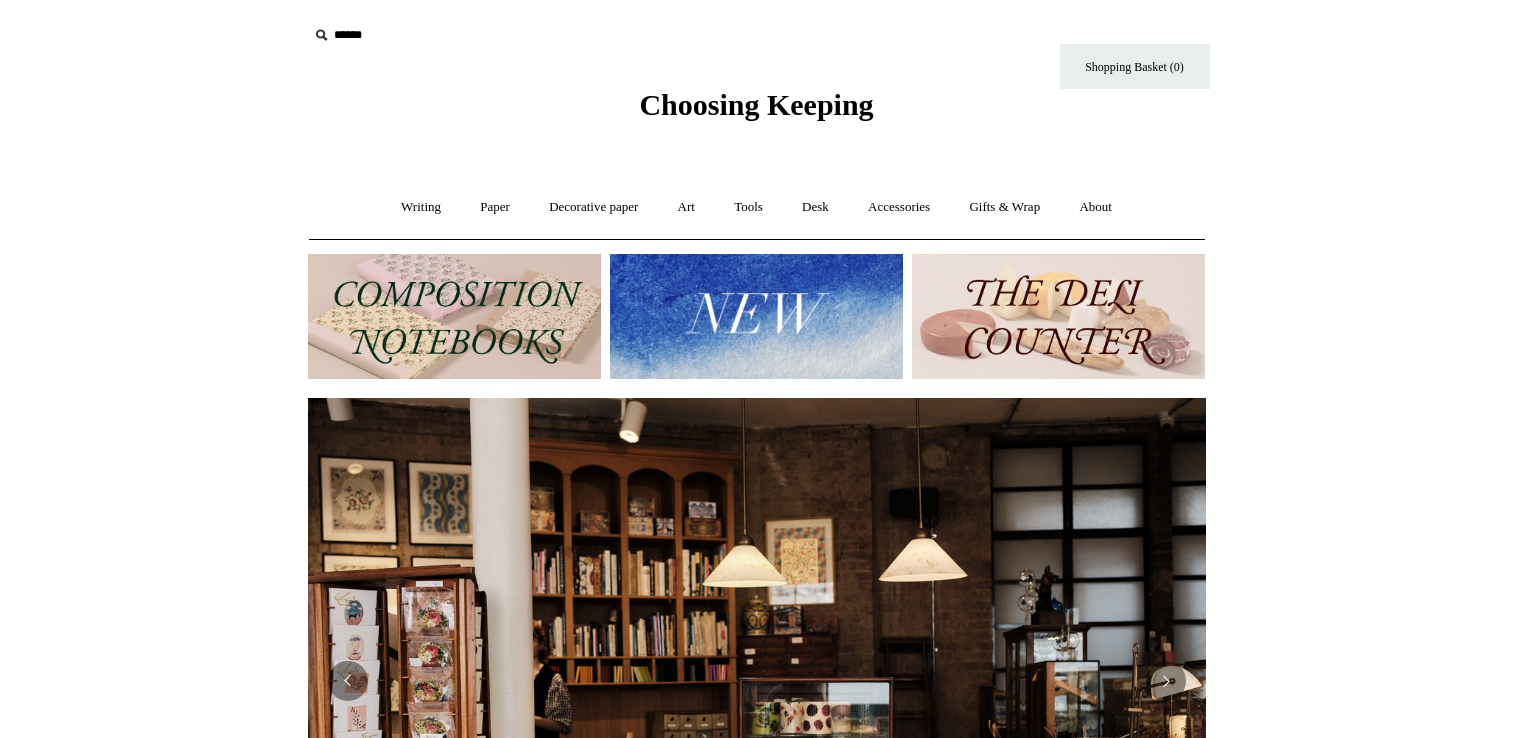 scroll, scrollTop: 0, scrollLeft: 0, axis: both 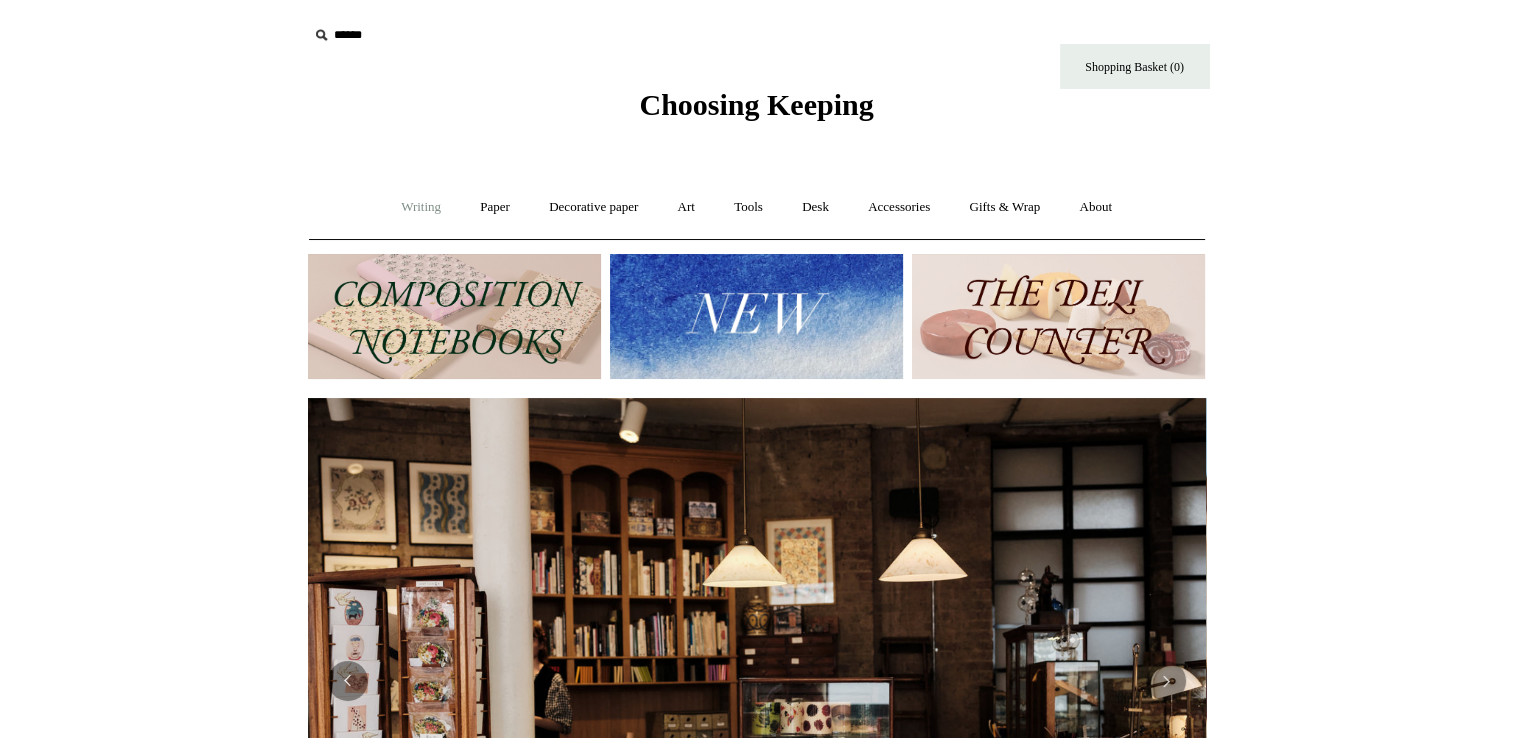 click on "Writing +" at bounding box center (421, 207) 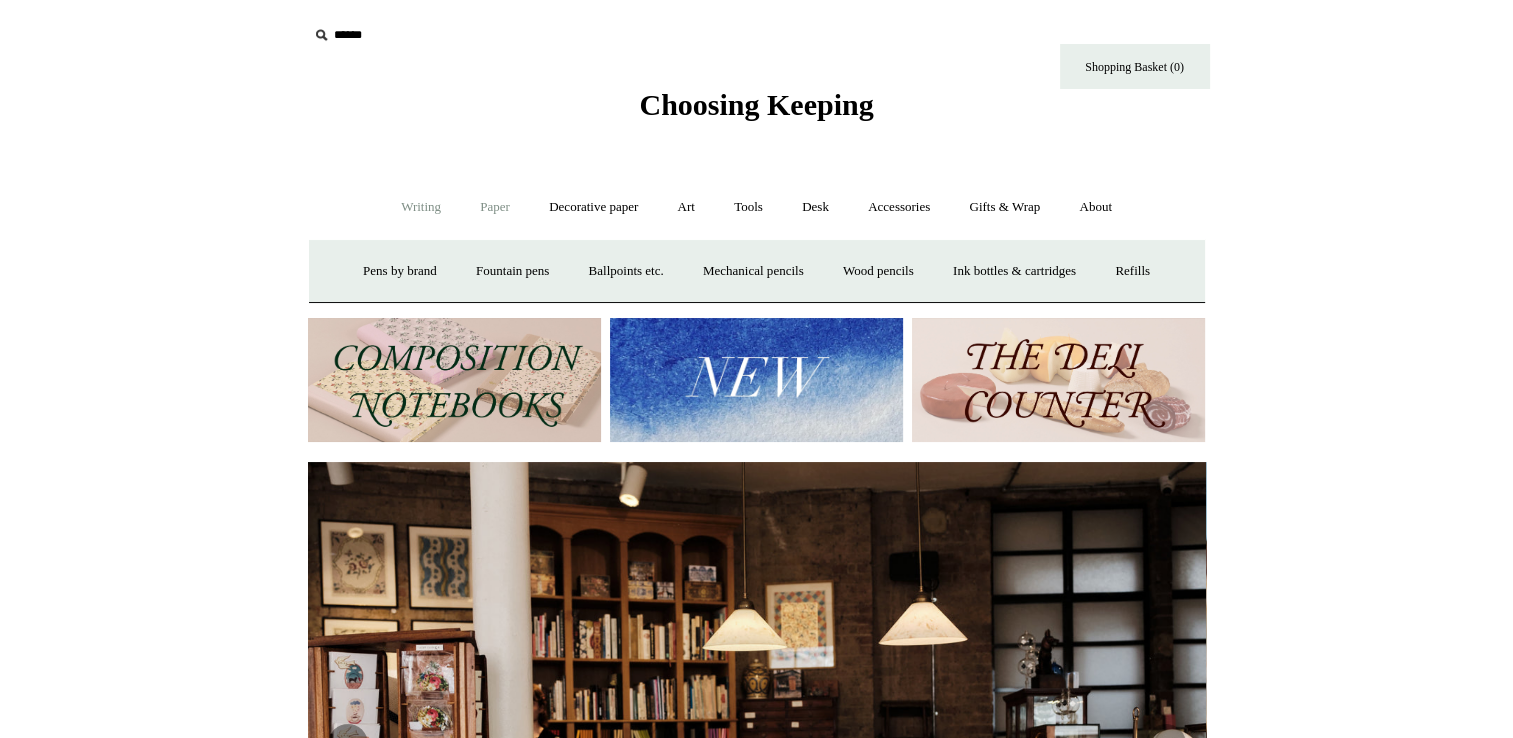 click on "Paper +" at bounding box center [495, 207] 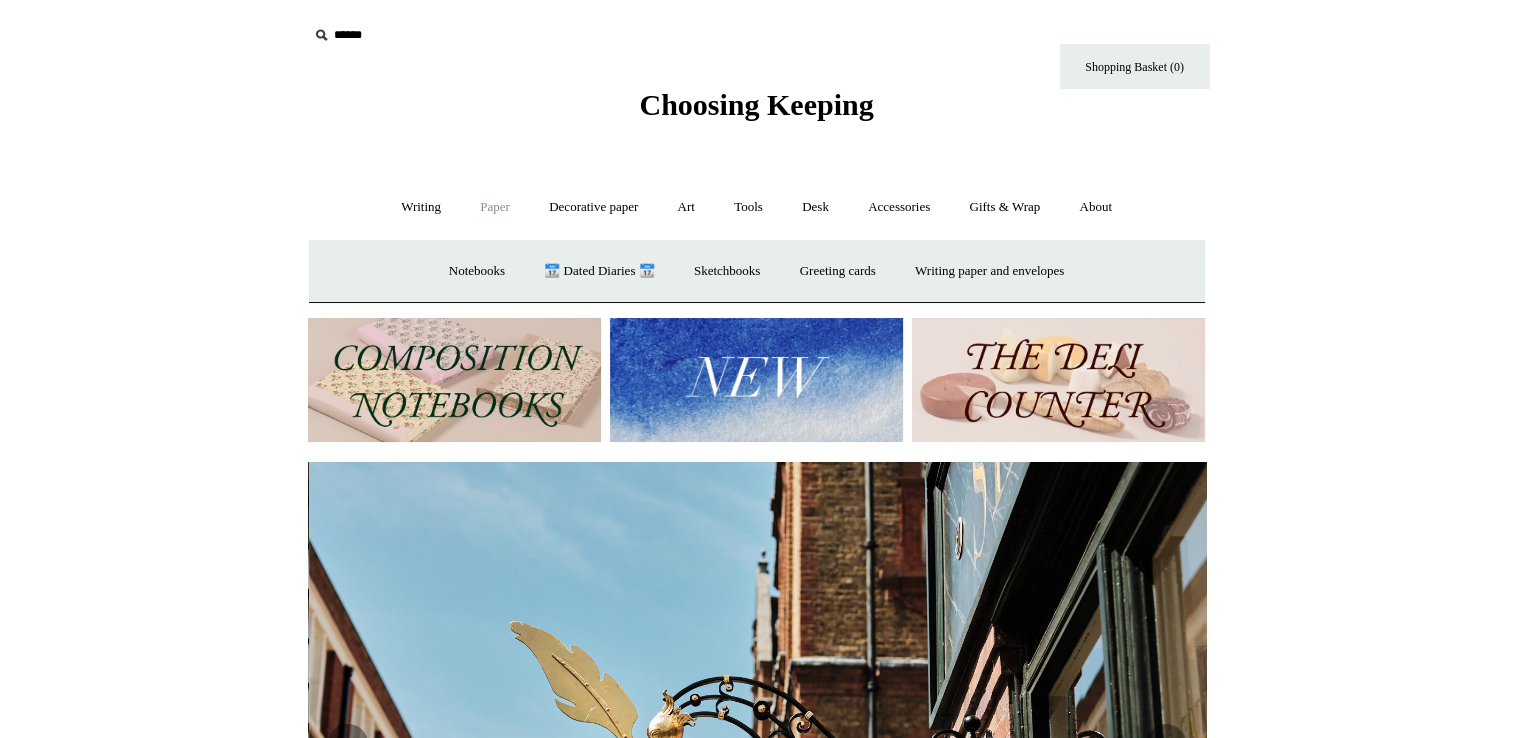 scroll, scrollTop: 0, scrollLeft: 898, axis: horizontal 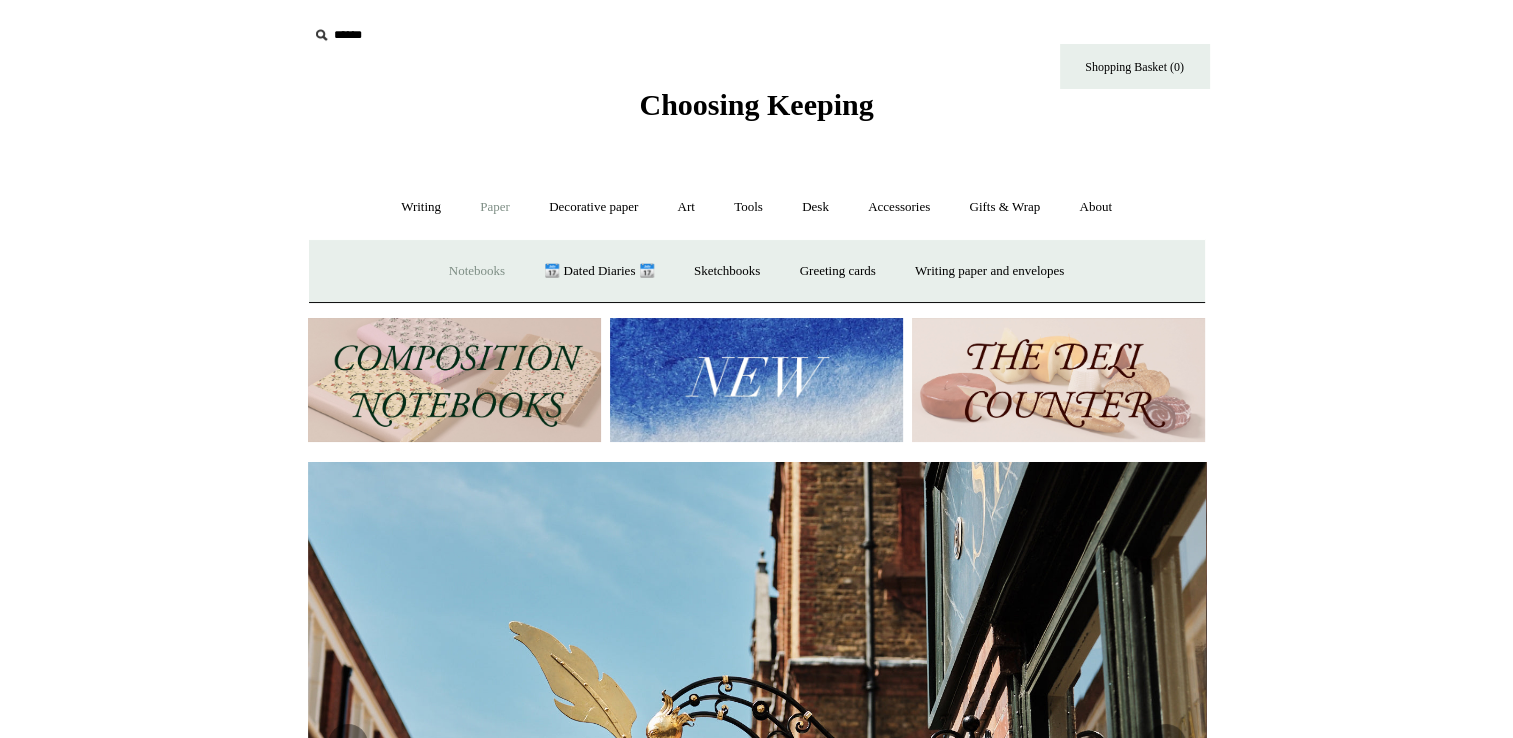 click on "Notebooks +" at bounding box center (477, 271) 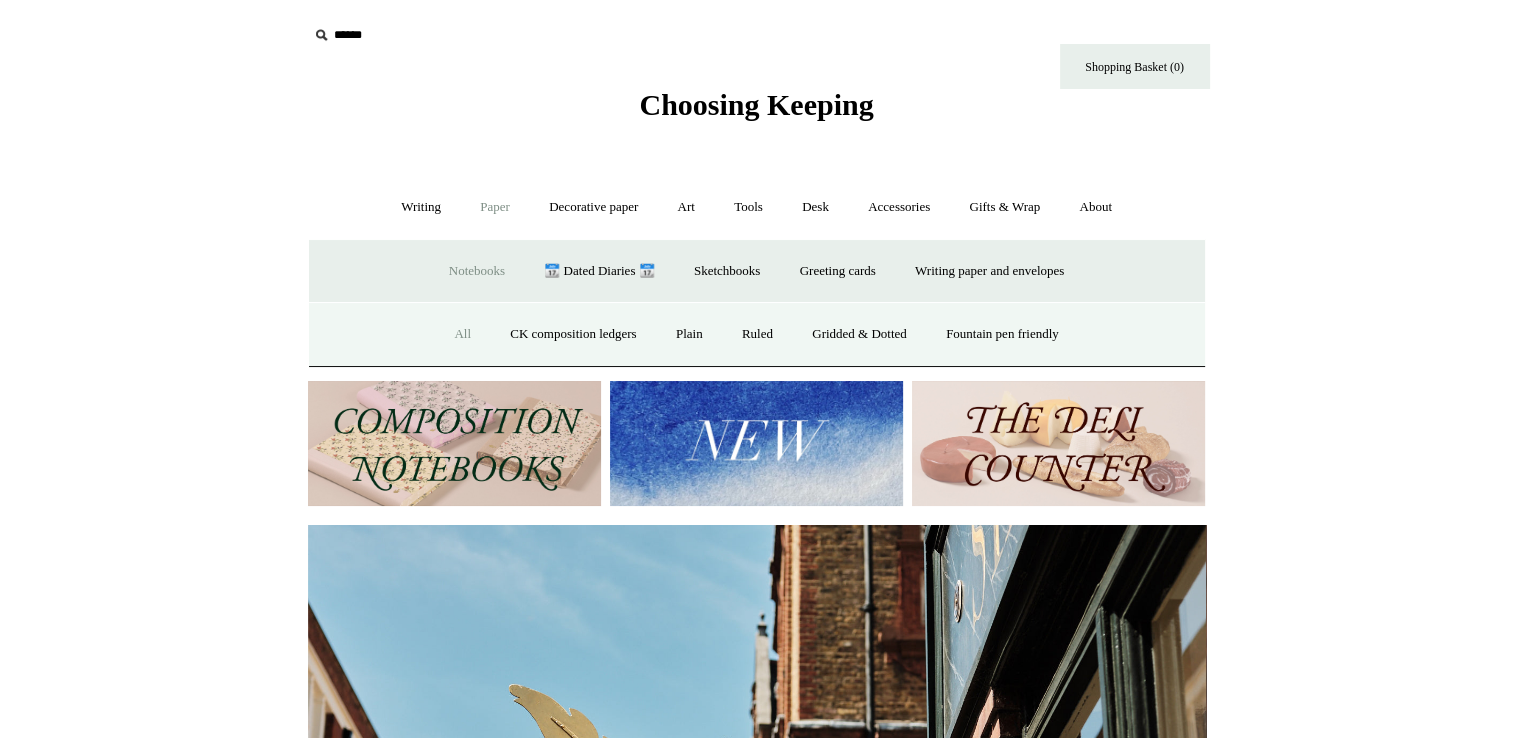 click on "All" at bounding box center (462, 334) 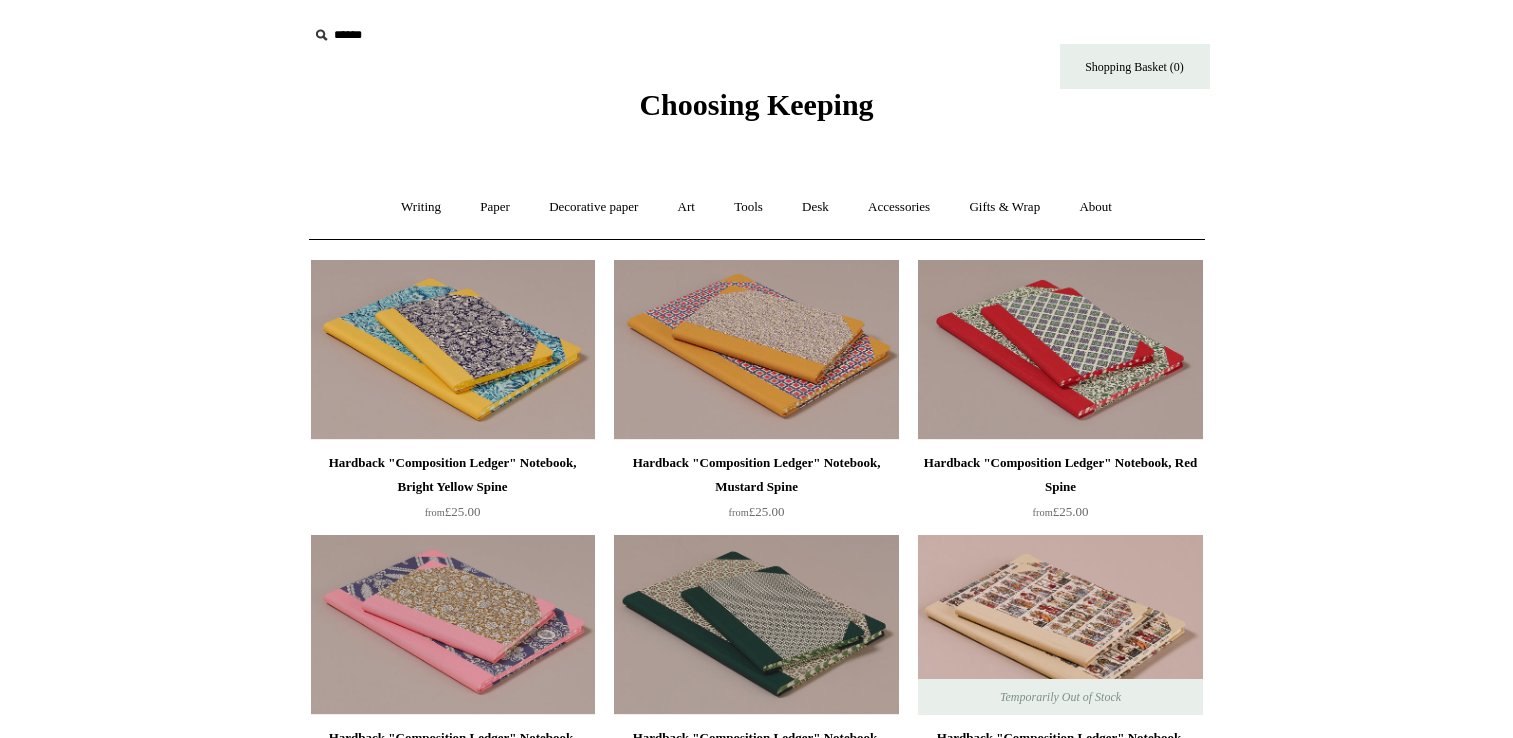scroll, scrollTop: 0, scrollLeft: 0, axis: both 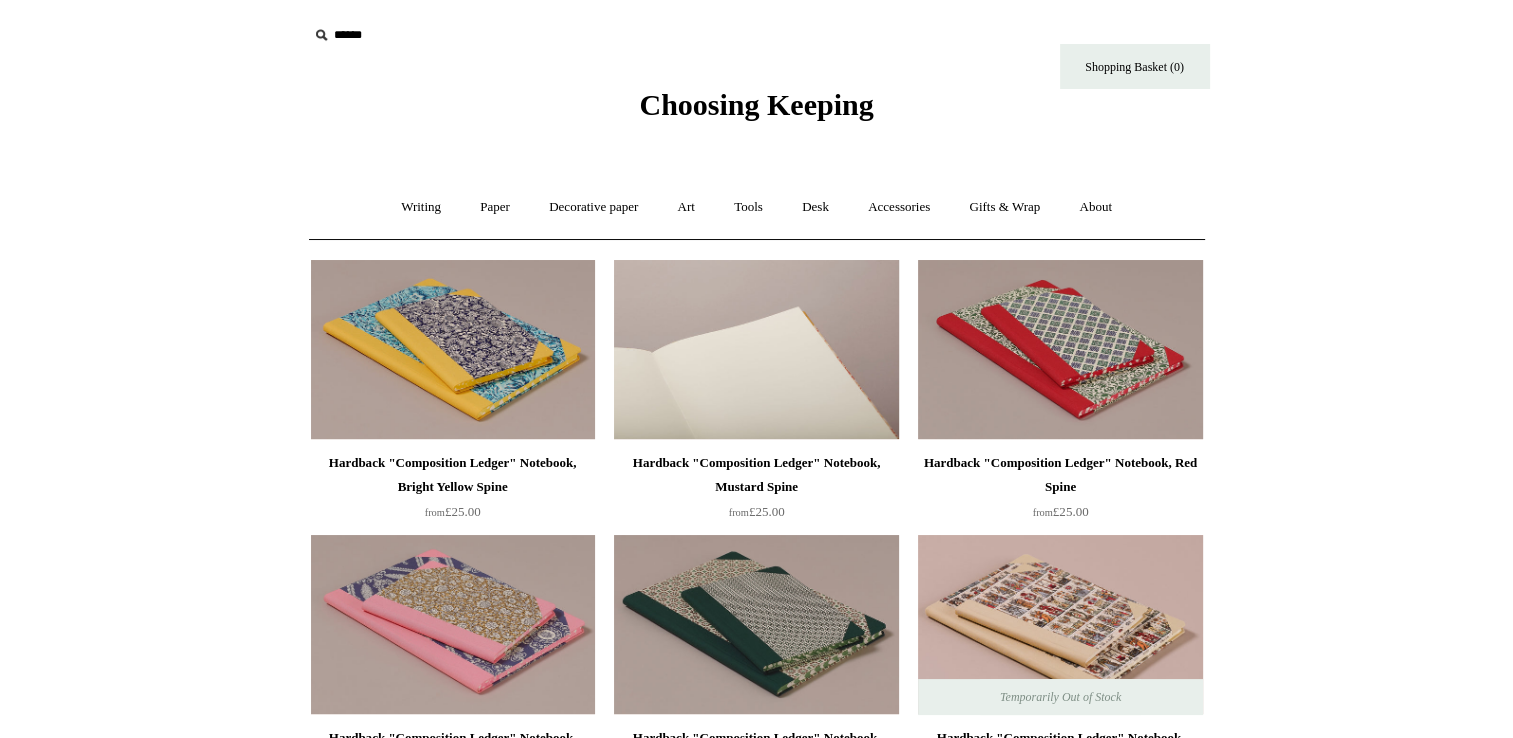 click at bounding box center (756, 350) 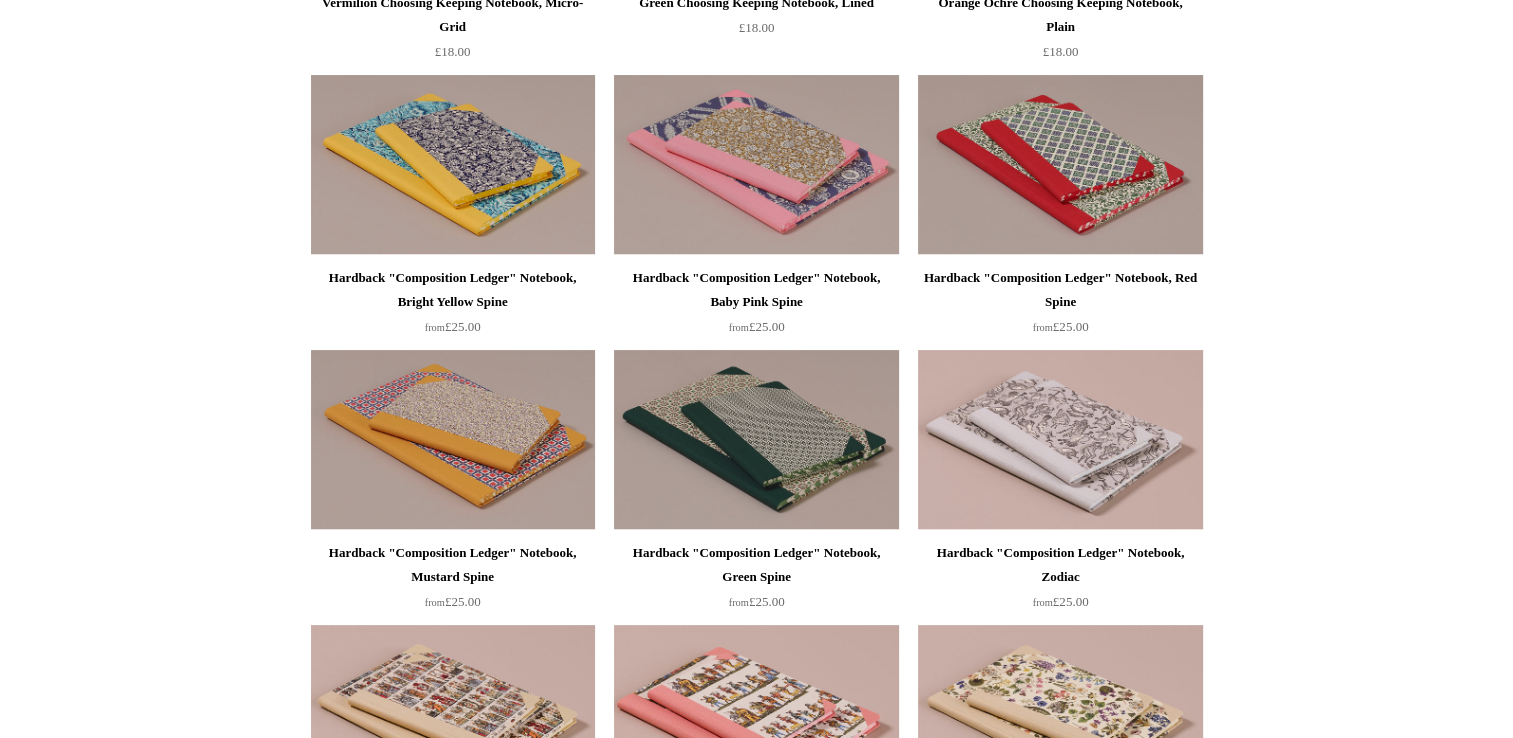 scroll, scrollTop: 500, scrollLeft: 0, axis: vertical 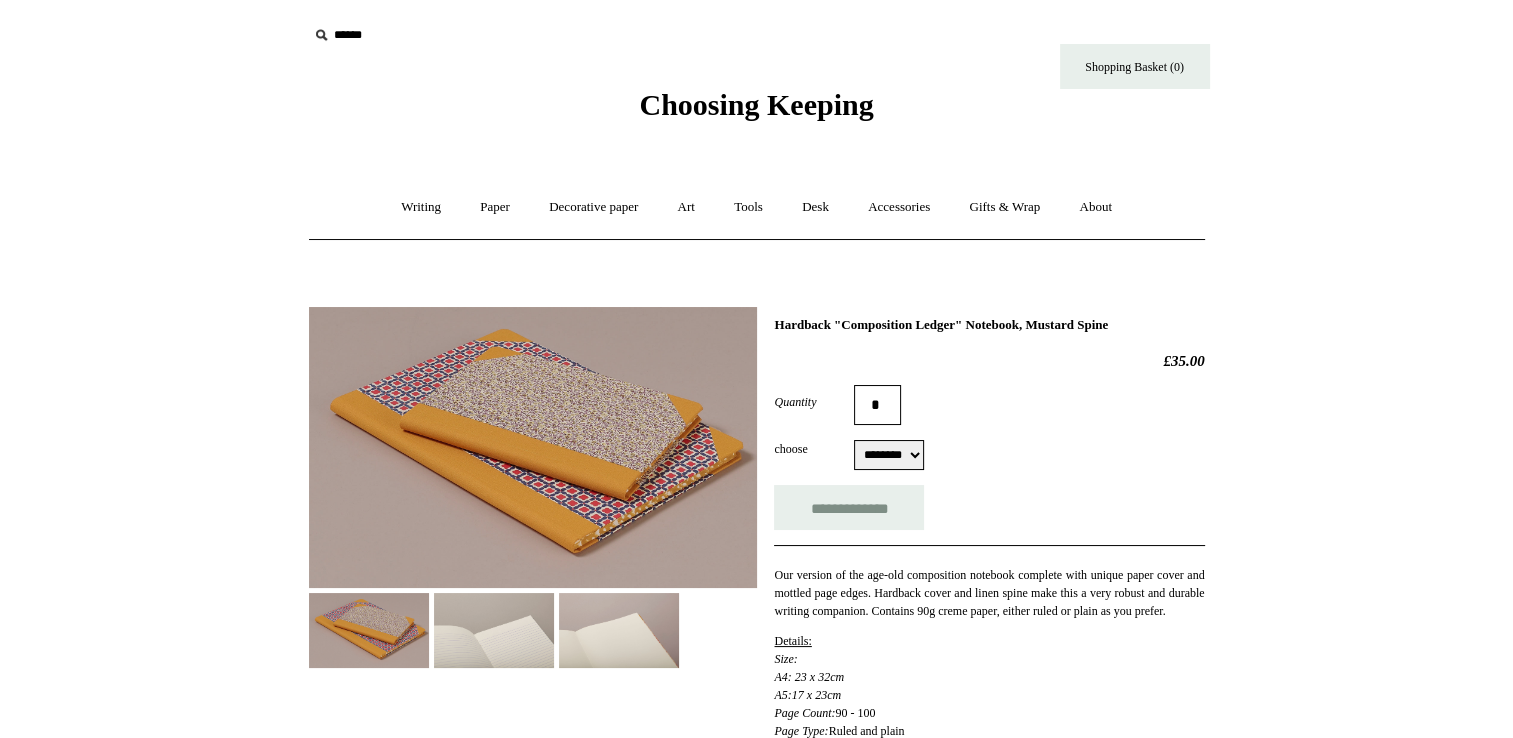 click at bounding box center [494, 630] 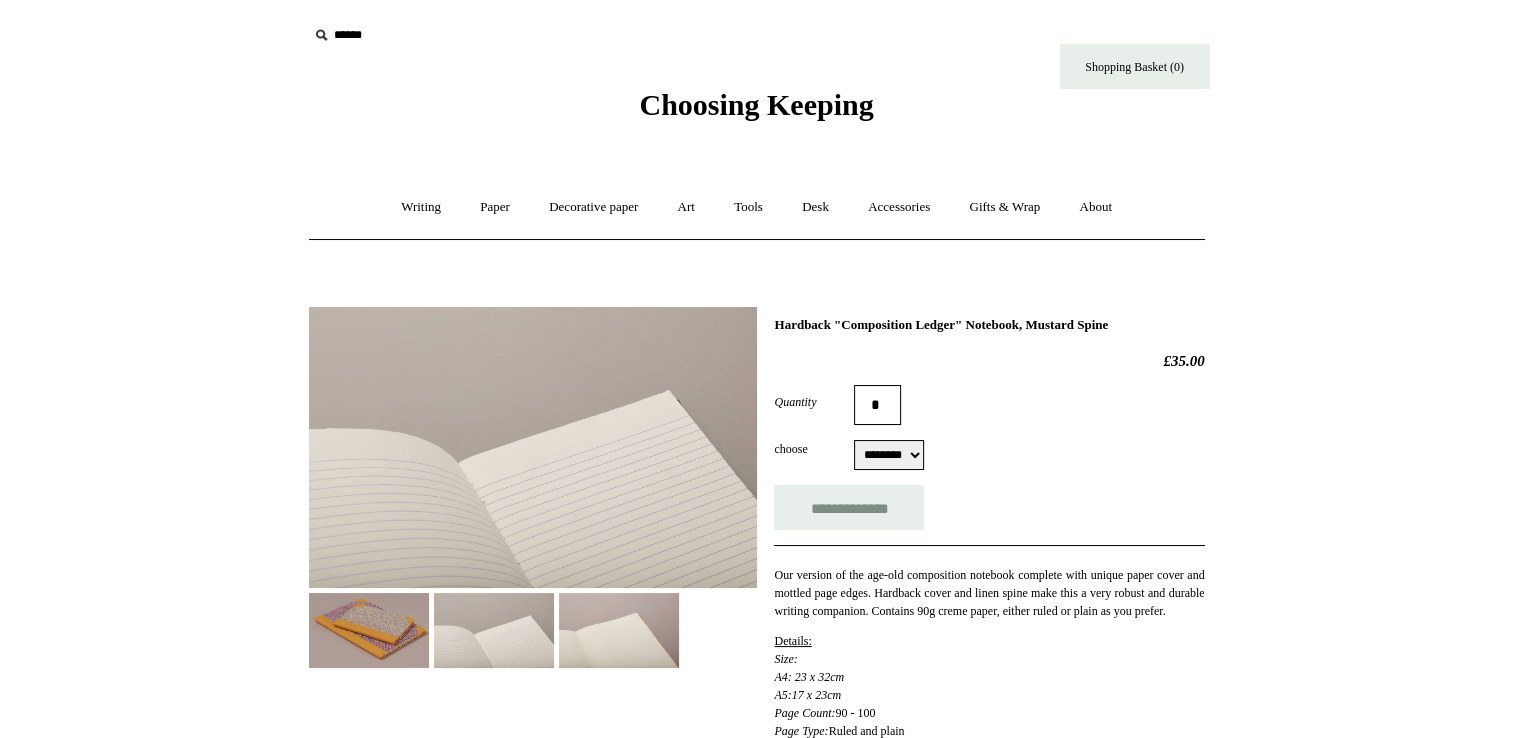 drag, startPoint x: 614, startPoint y: 646, endPoint x: 533, endPoint y: 630, distance: 82.565125 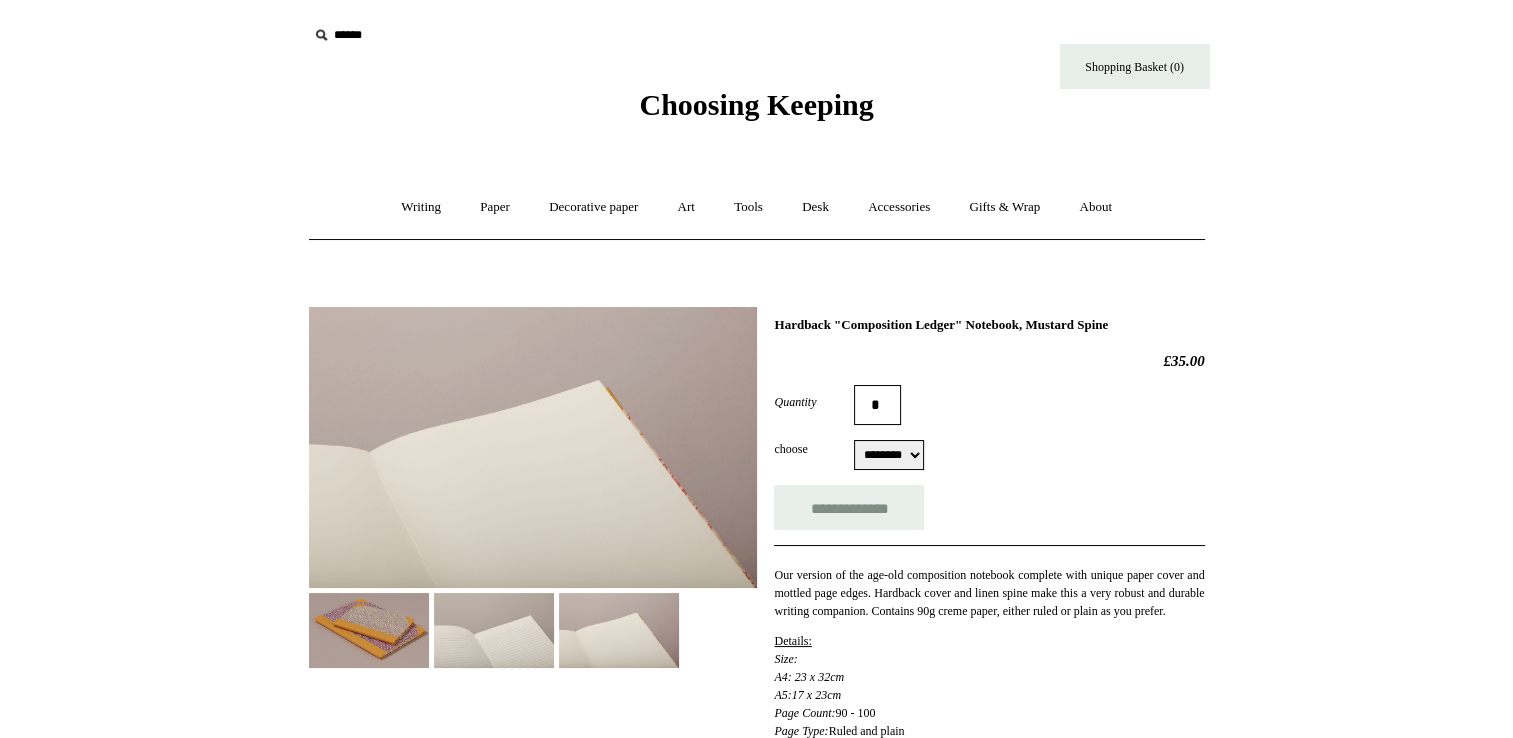 click at bounding box center [369, 630] 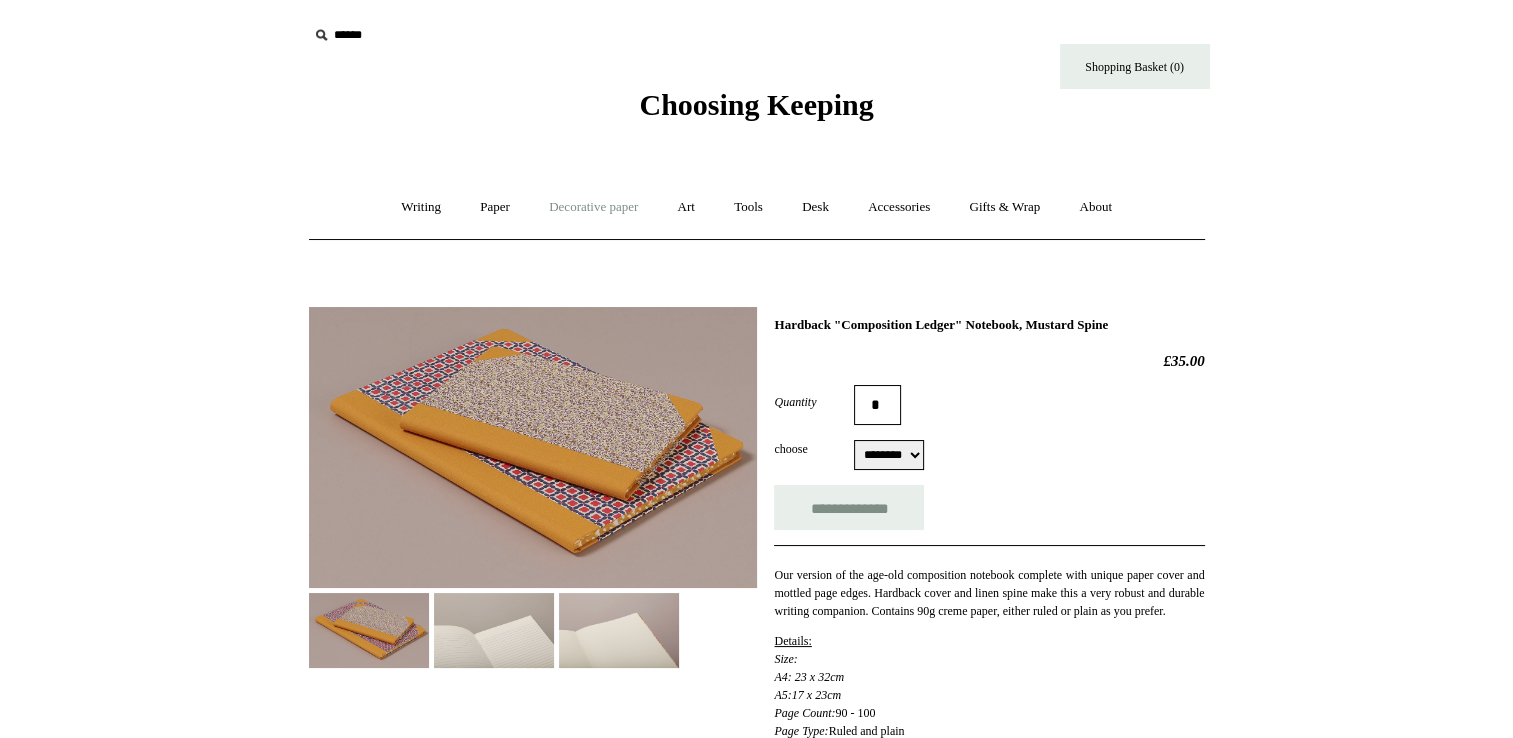 click on "Decorative paper +" at bounding box center [593, 207] 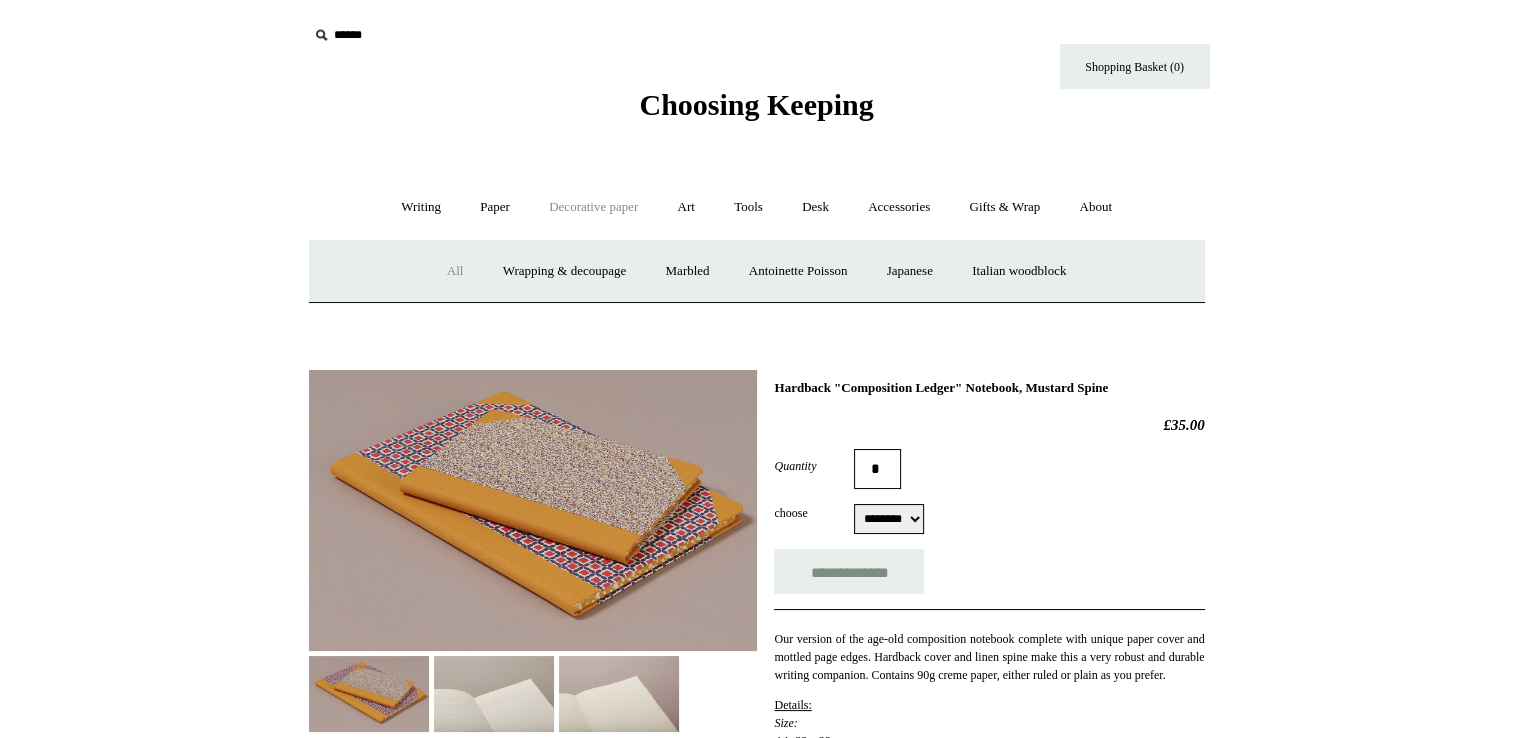 click on "All" at bounding box center [455, 271] 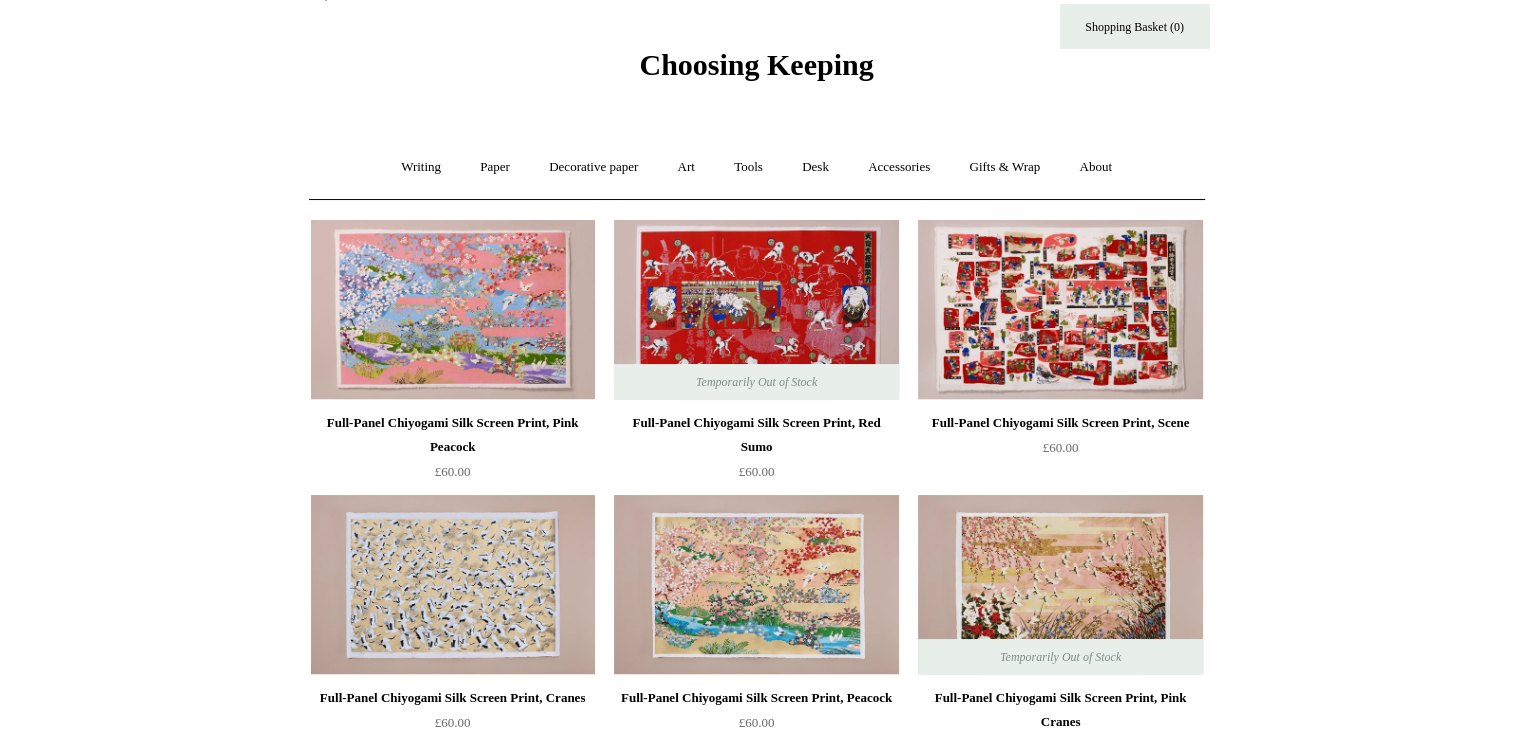 scroll, scrollTop: 0, scrollLeft: 0, axis: both 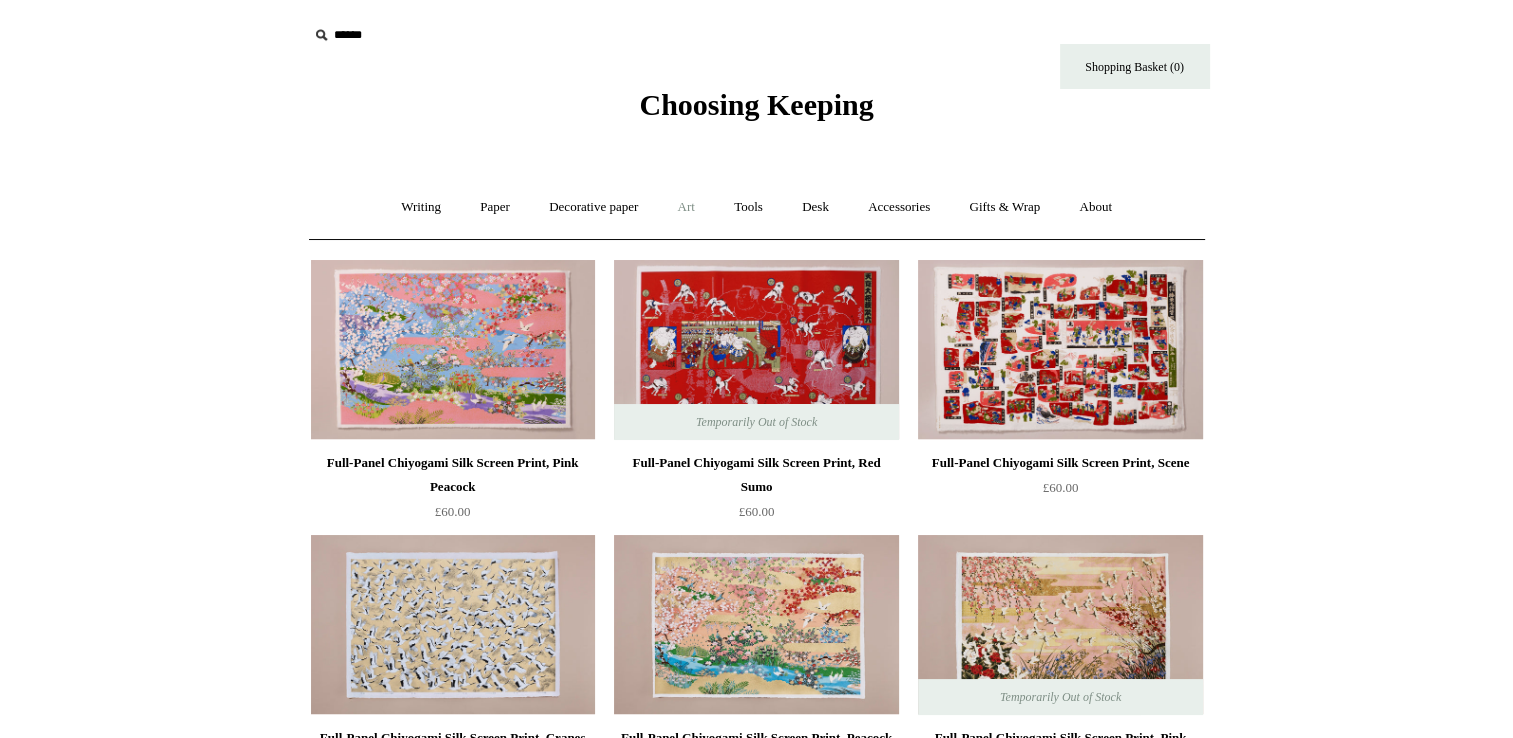 click on "Art +" at bounding box center [686, 207] 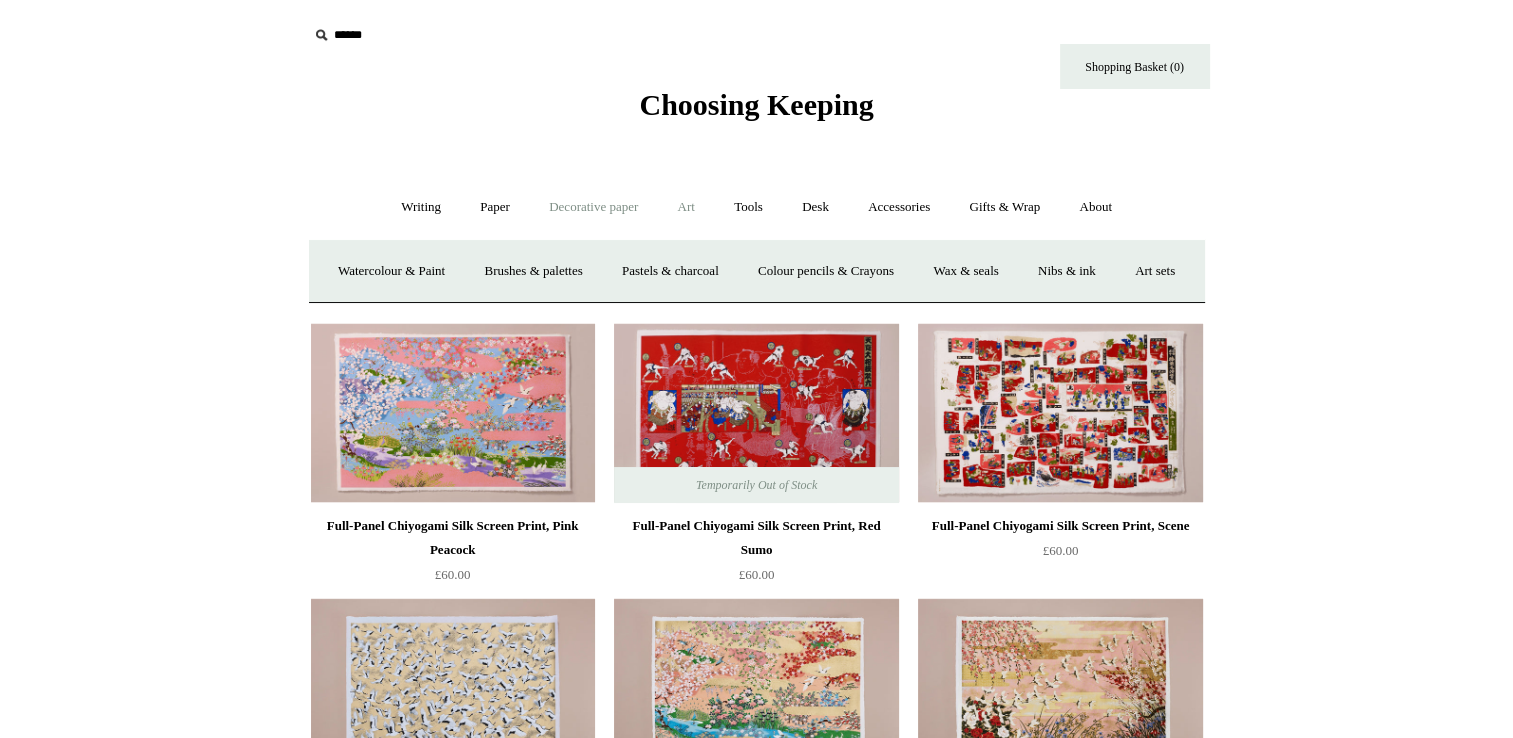click on "Decorative paper +" at bounding box center [593, 207] 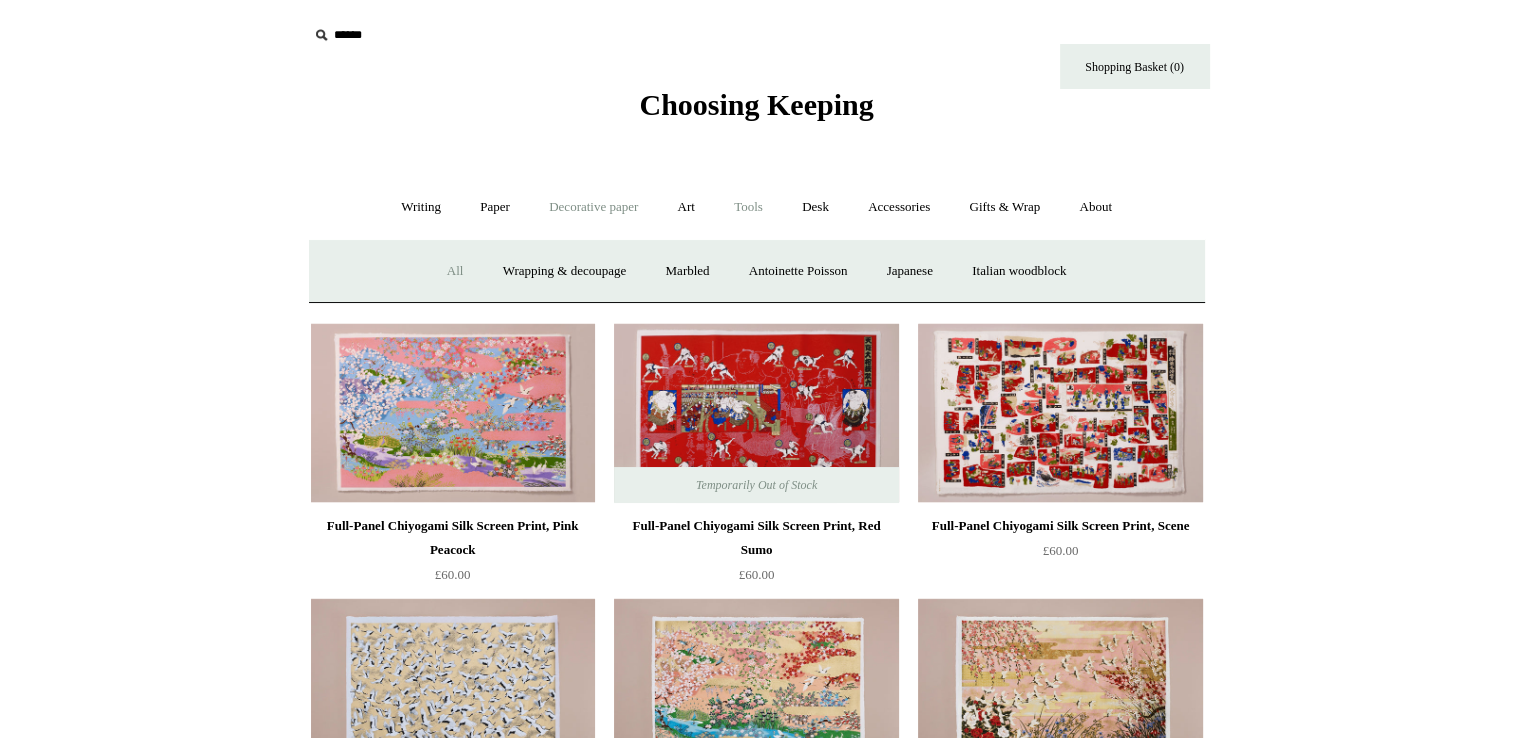 click on "Tools +" at bounding box center [748, 207] 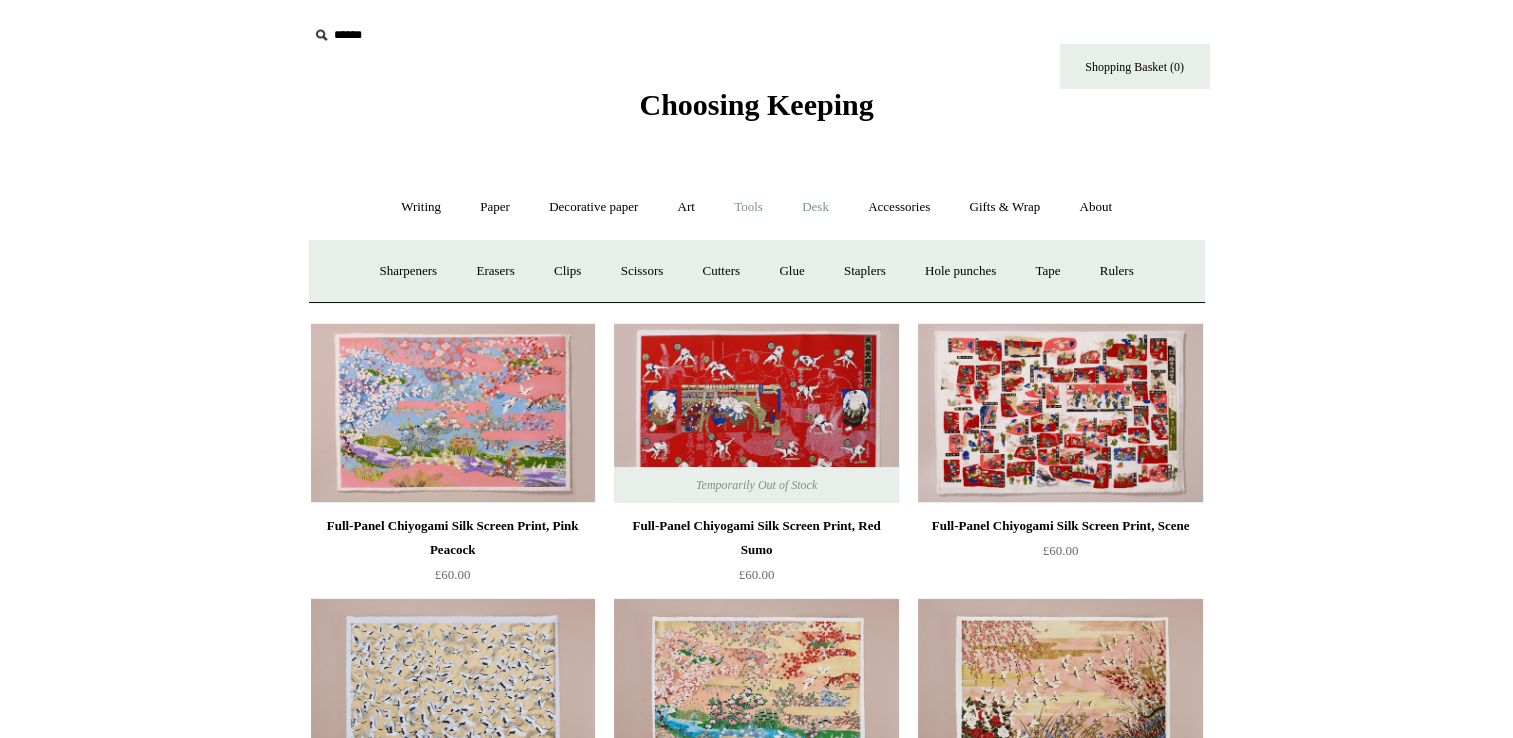 click on "Desk +" at bounding box center (815, 207) 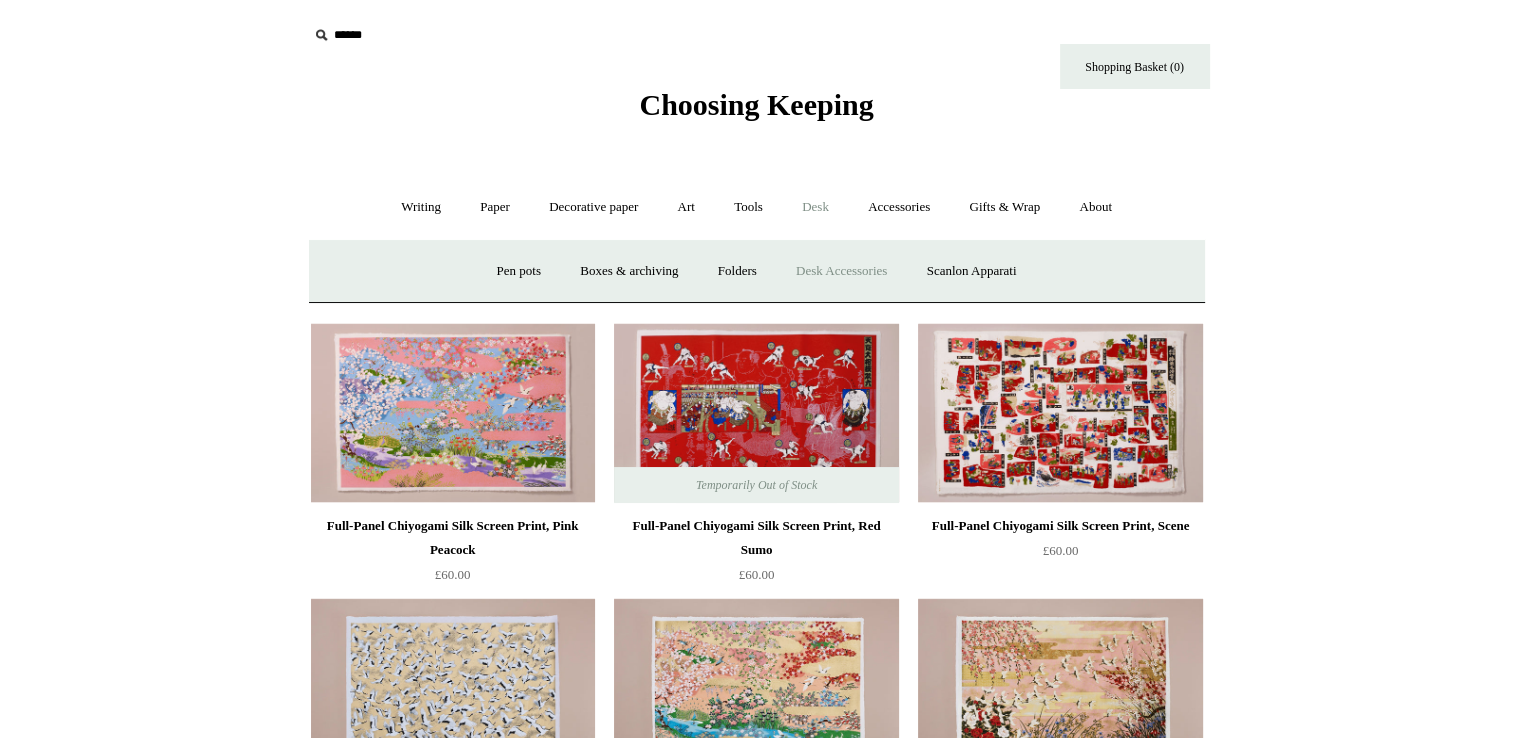 click on "Desk Accessories" at bounding box center [841, 271] 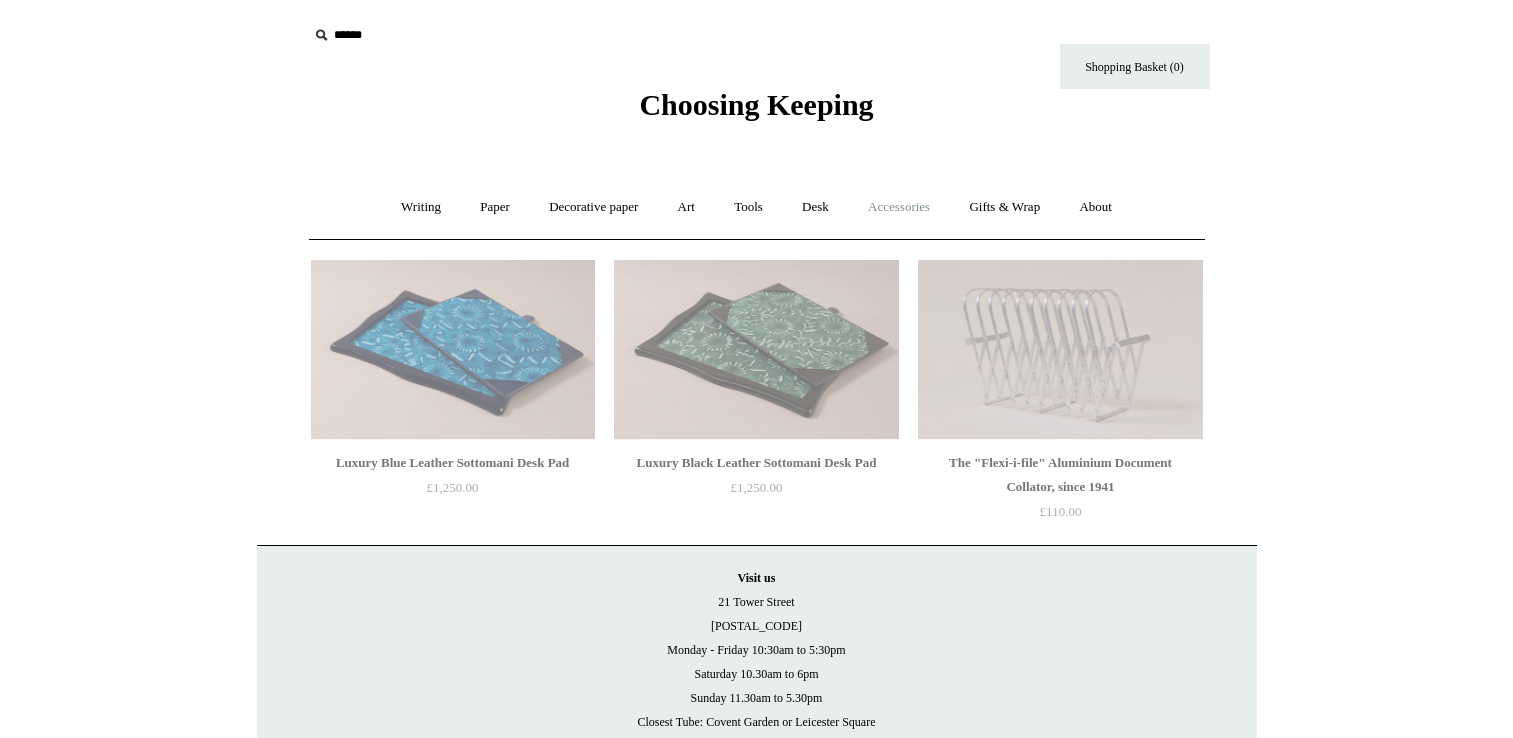 scroll, scrollTop: 0, scrollLeft: 0, axis: both 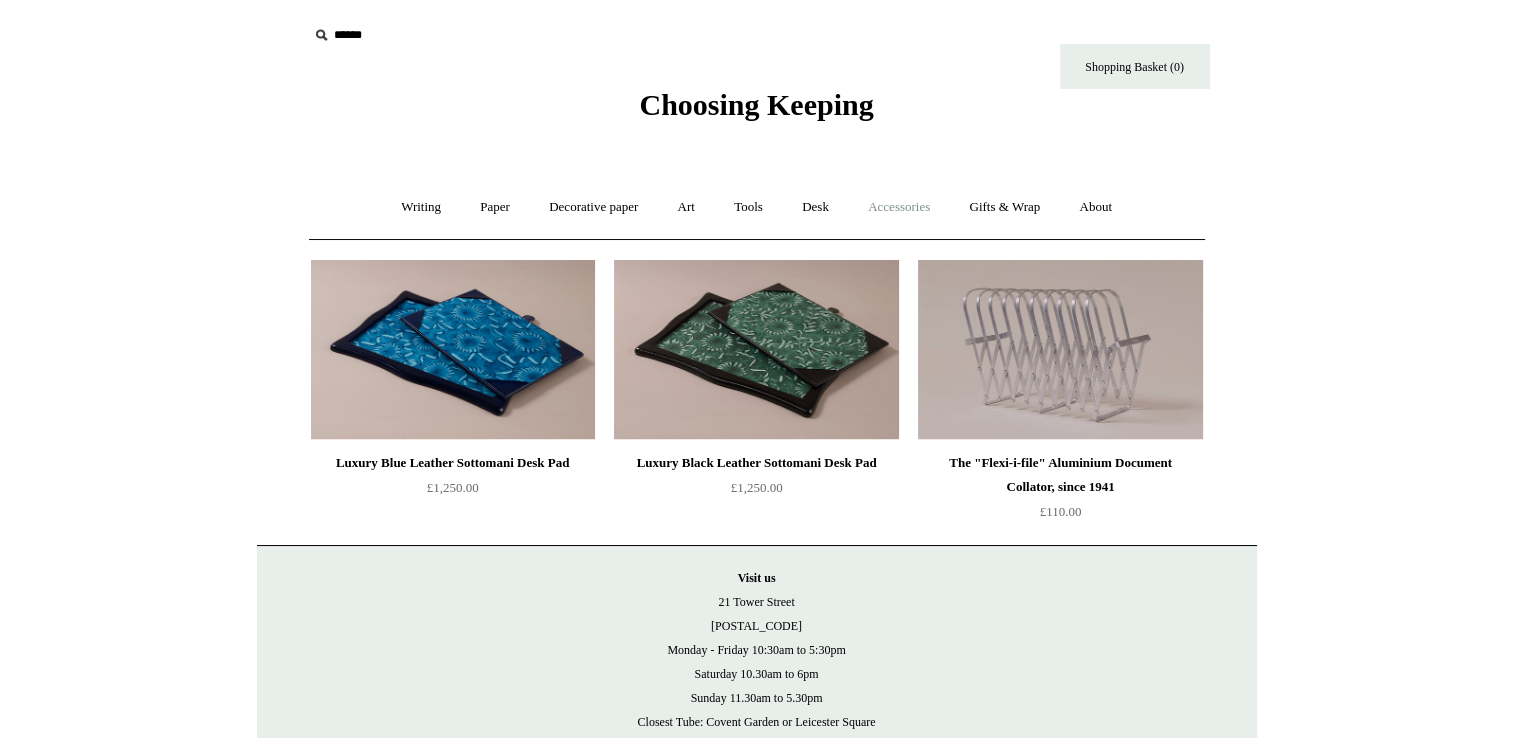 click on "Accessories +" at bounding box center (899, 207) 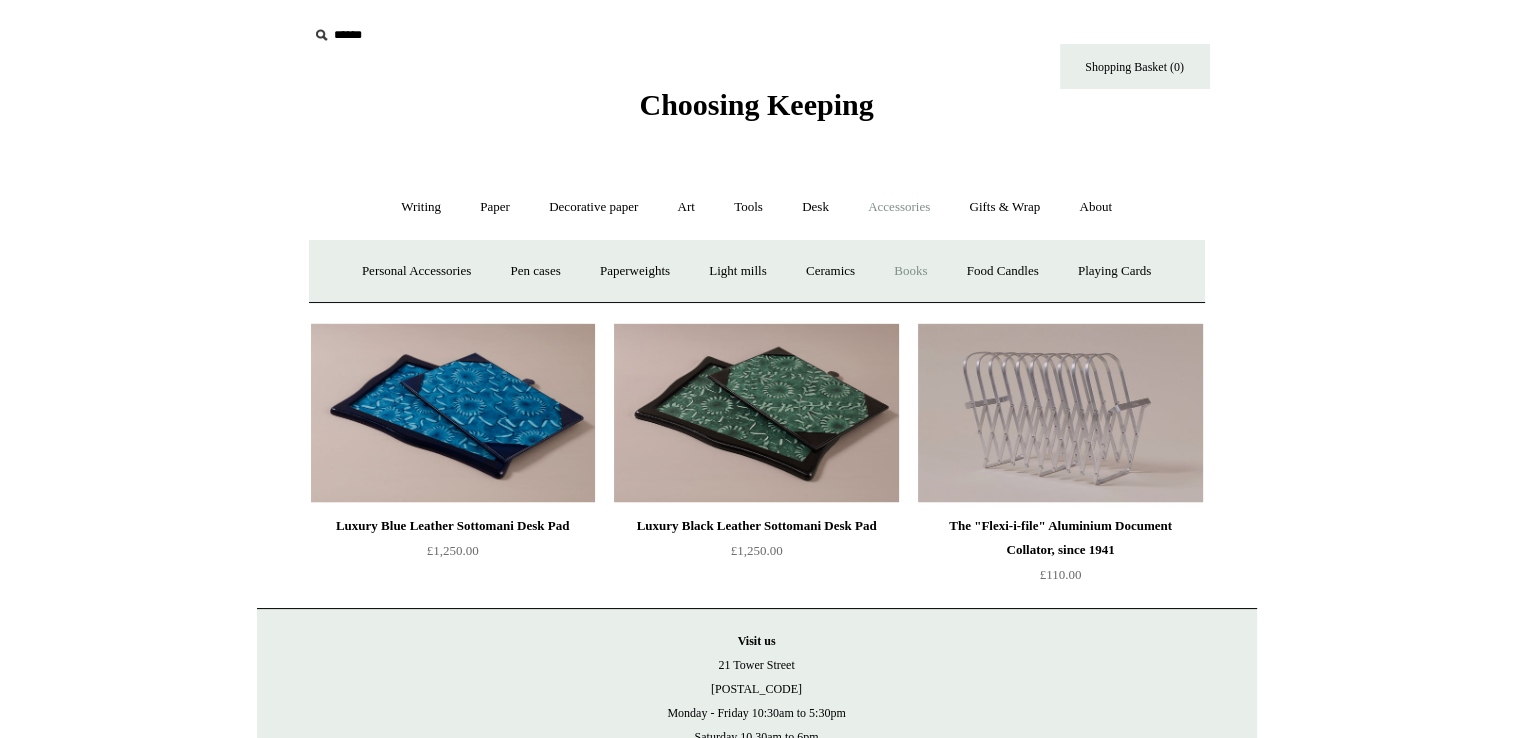 click on "Books" at bounding box center [910, 271] 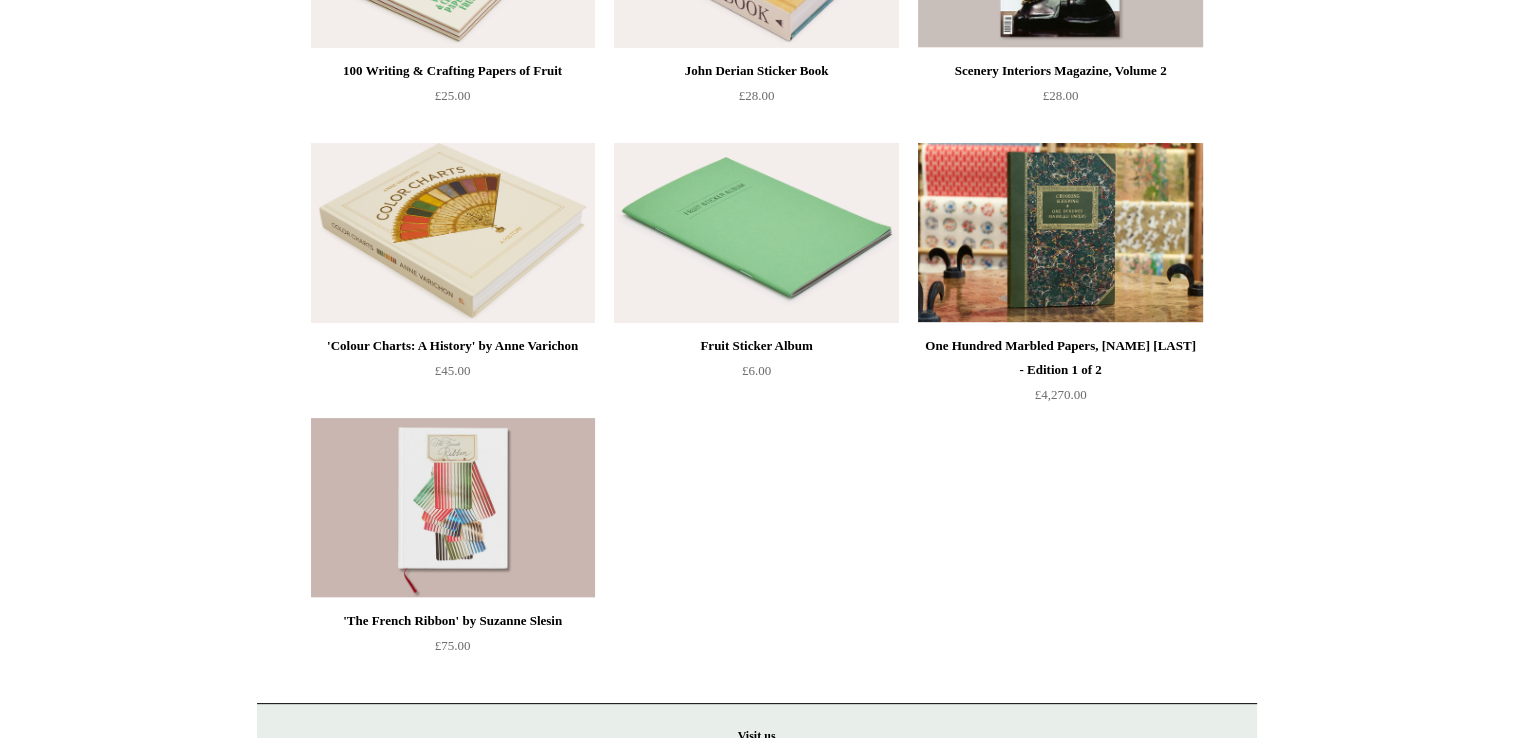 scroll, scrollTop: 400, scrollLeft: 0, axis: vertical 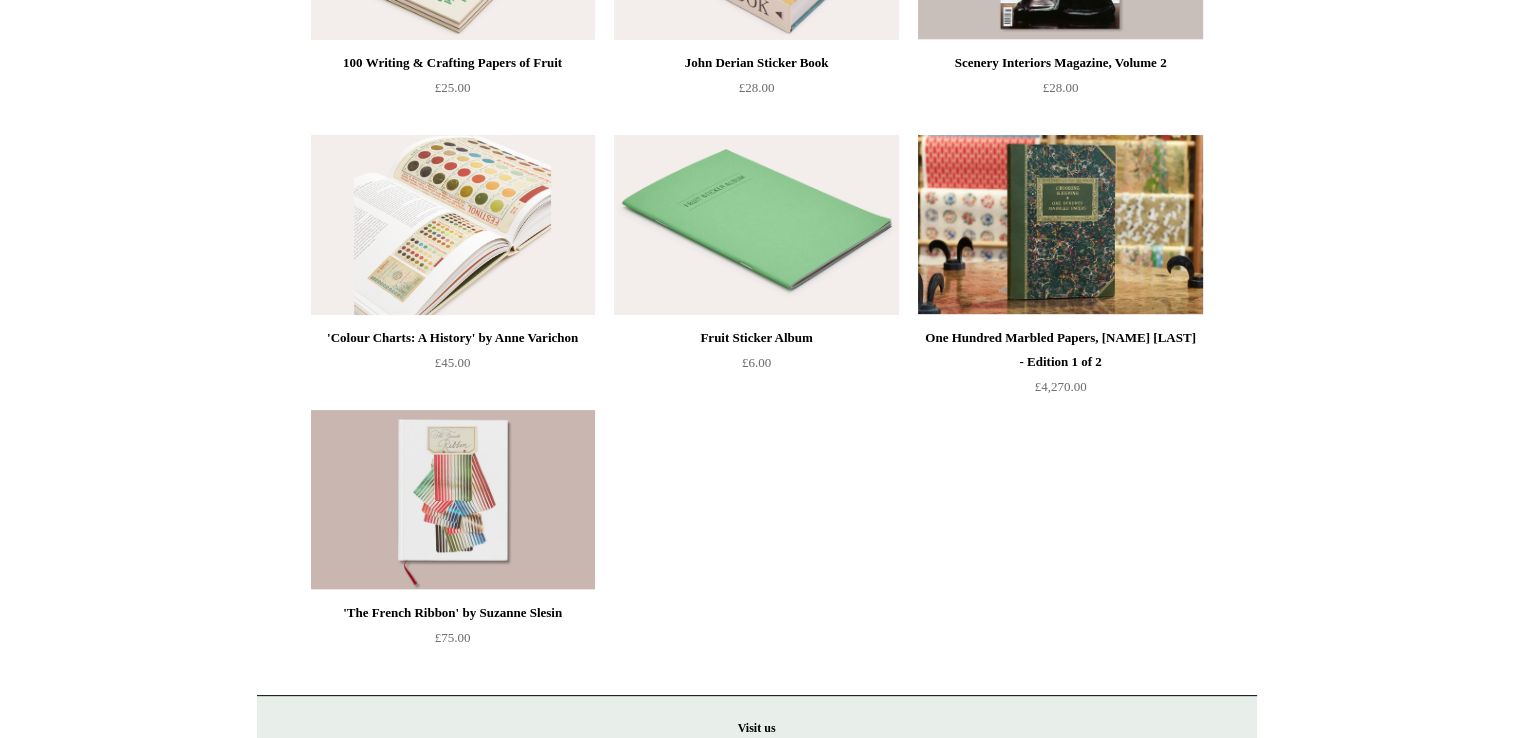 click at bounding box center (453, 225) 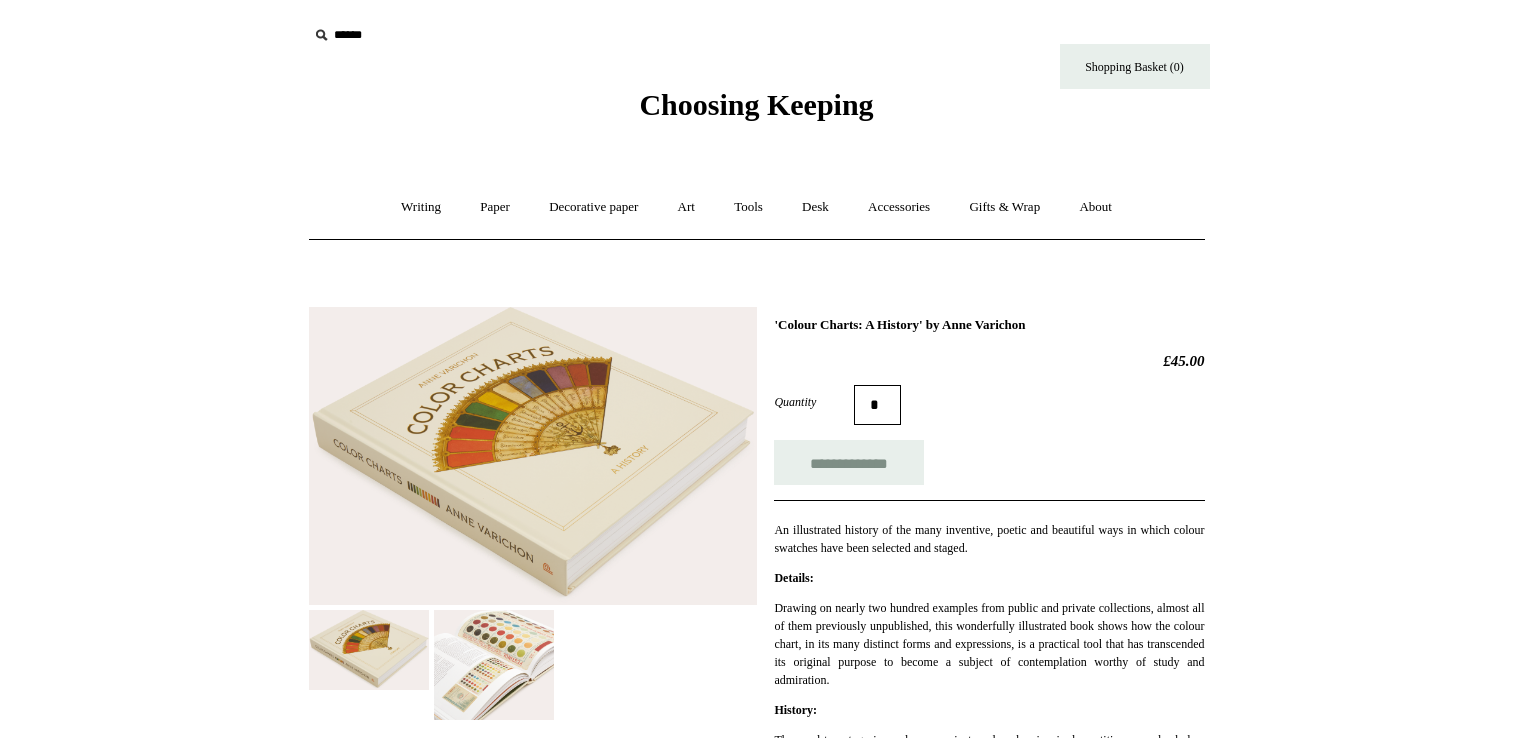 scroll, scrollTop: 0, scrollLeft: 0, axis: both 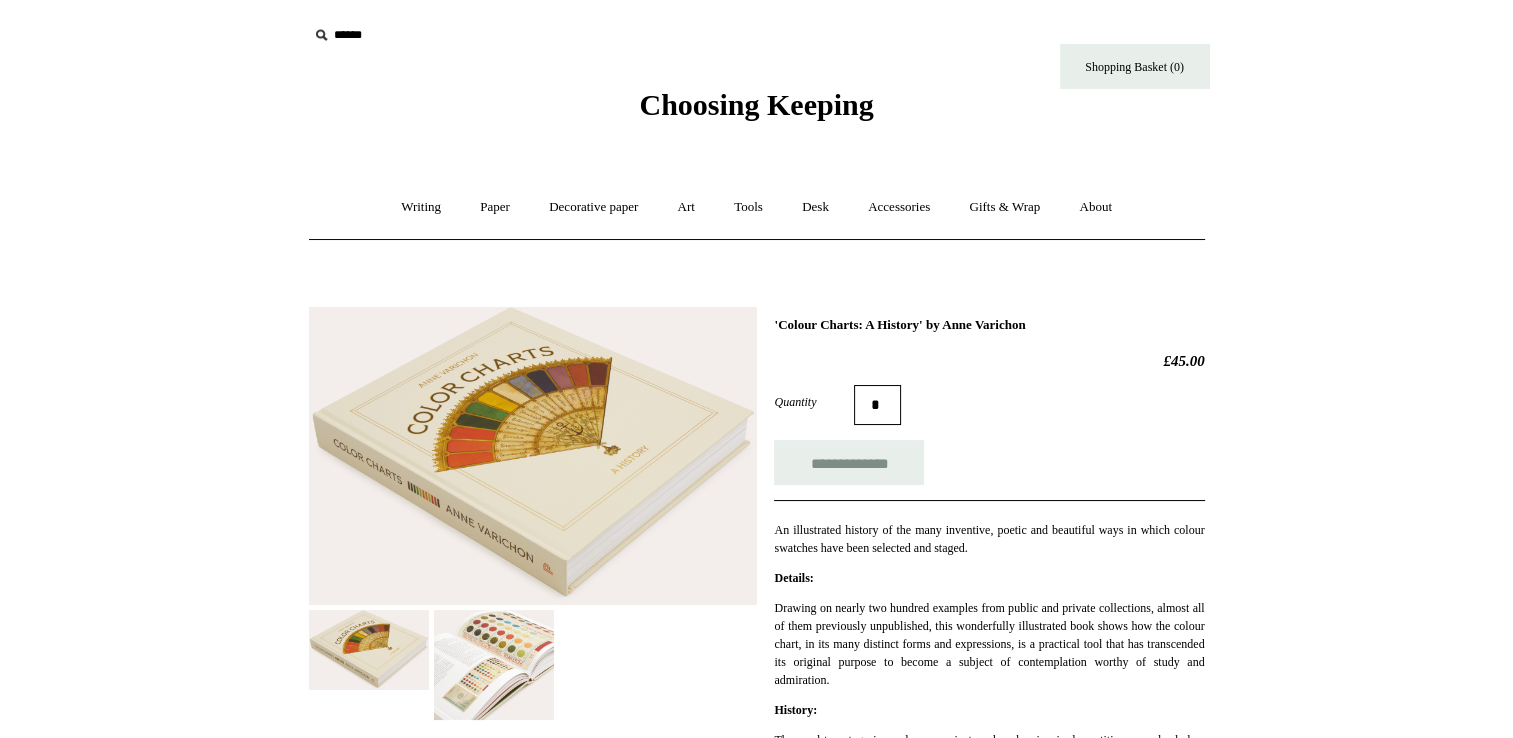 click at bounding box center [494, 665] 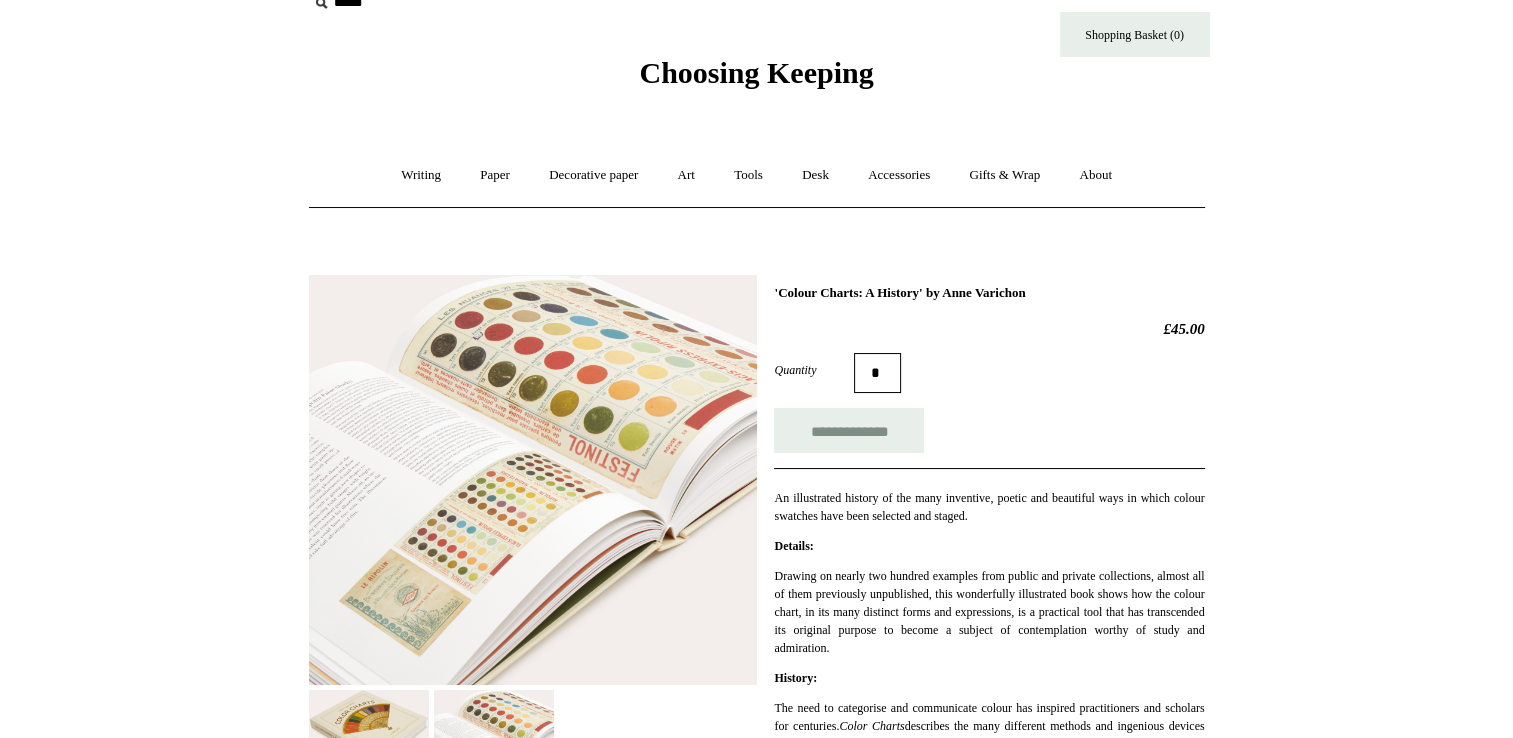 scroll, scrollTop: 0, scrollLeft: 0, axis: both 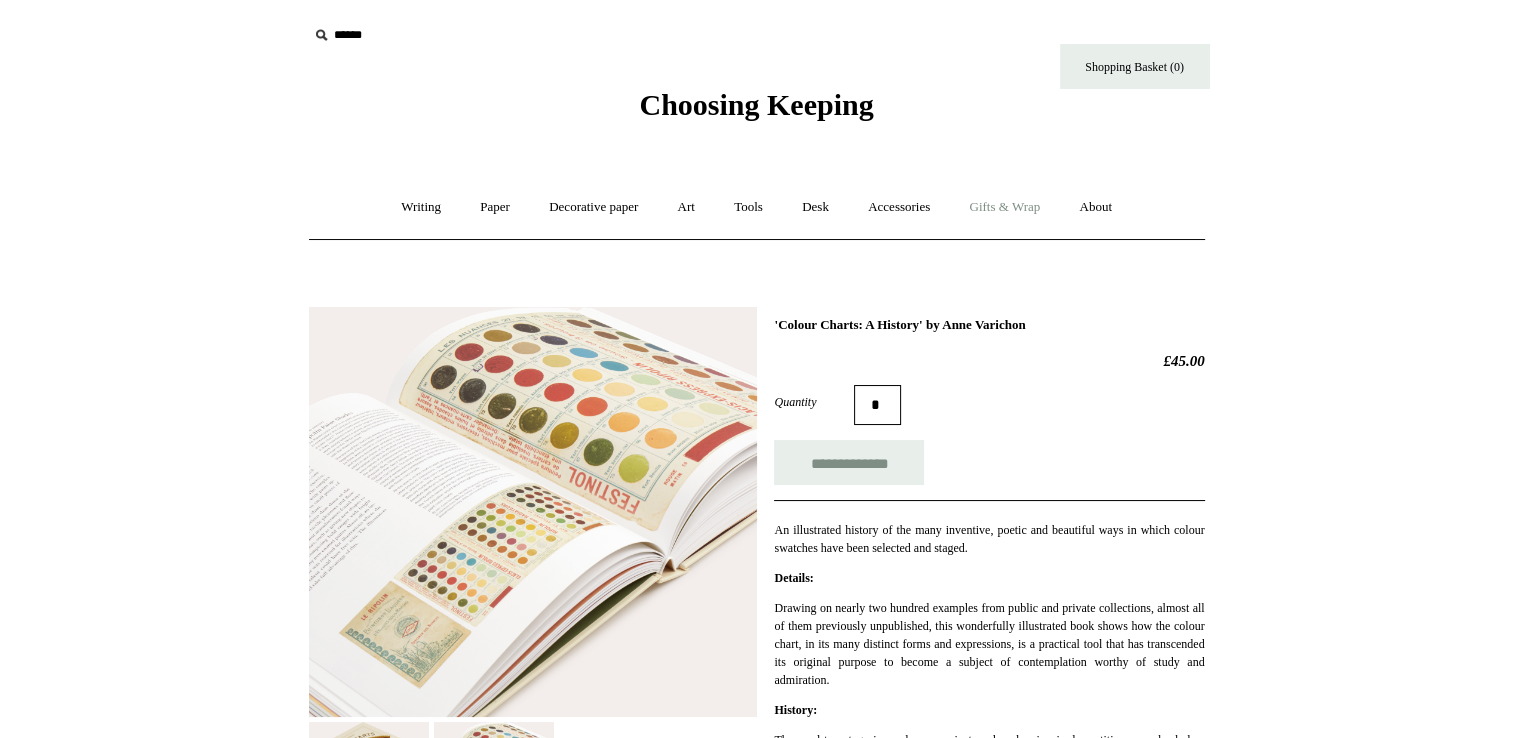 click on "Gifts & Wrap +" at bounding box center [1004, 207] 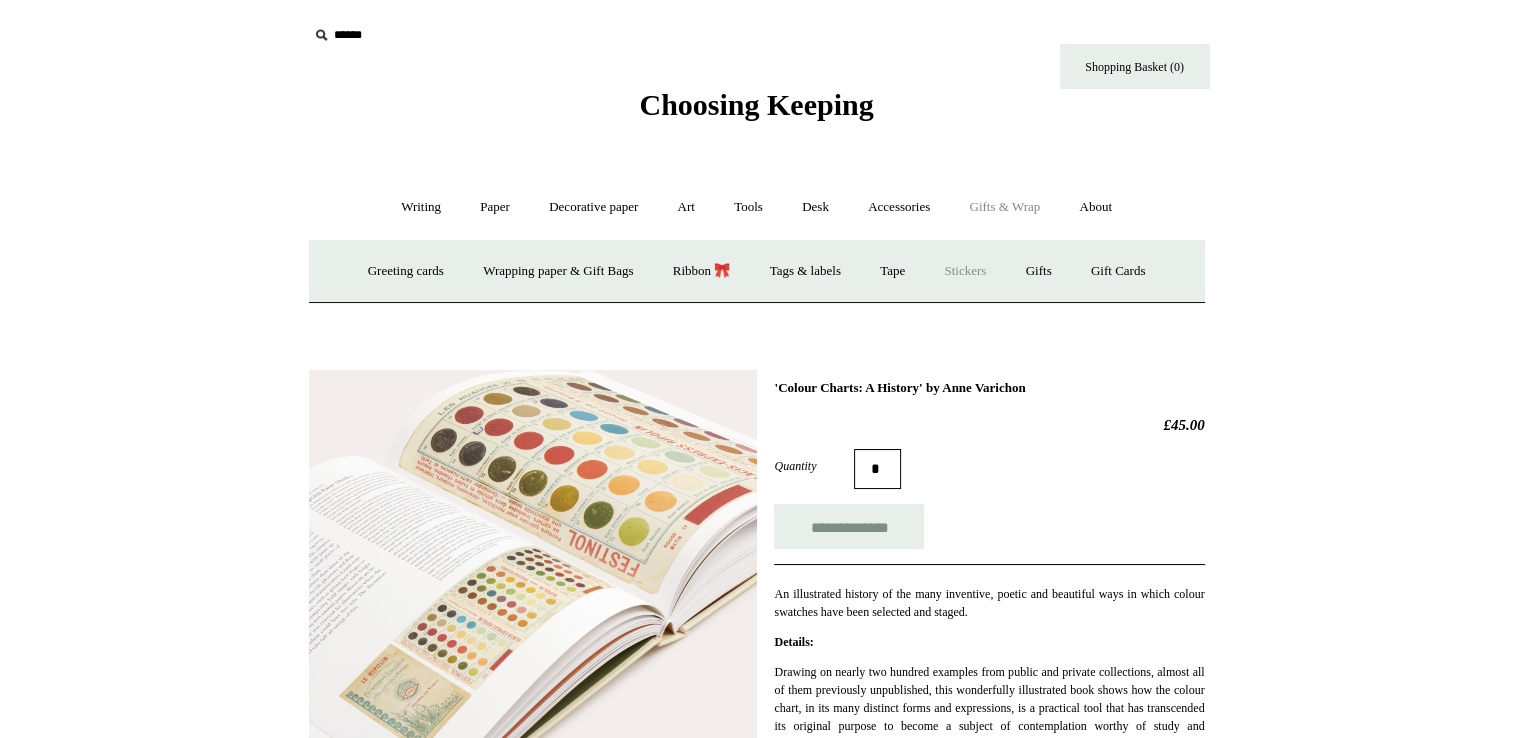 click on "Stickers" at bounding box center (965, 271) 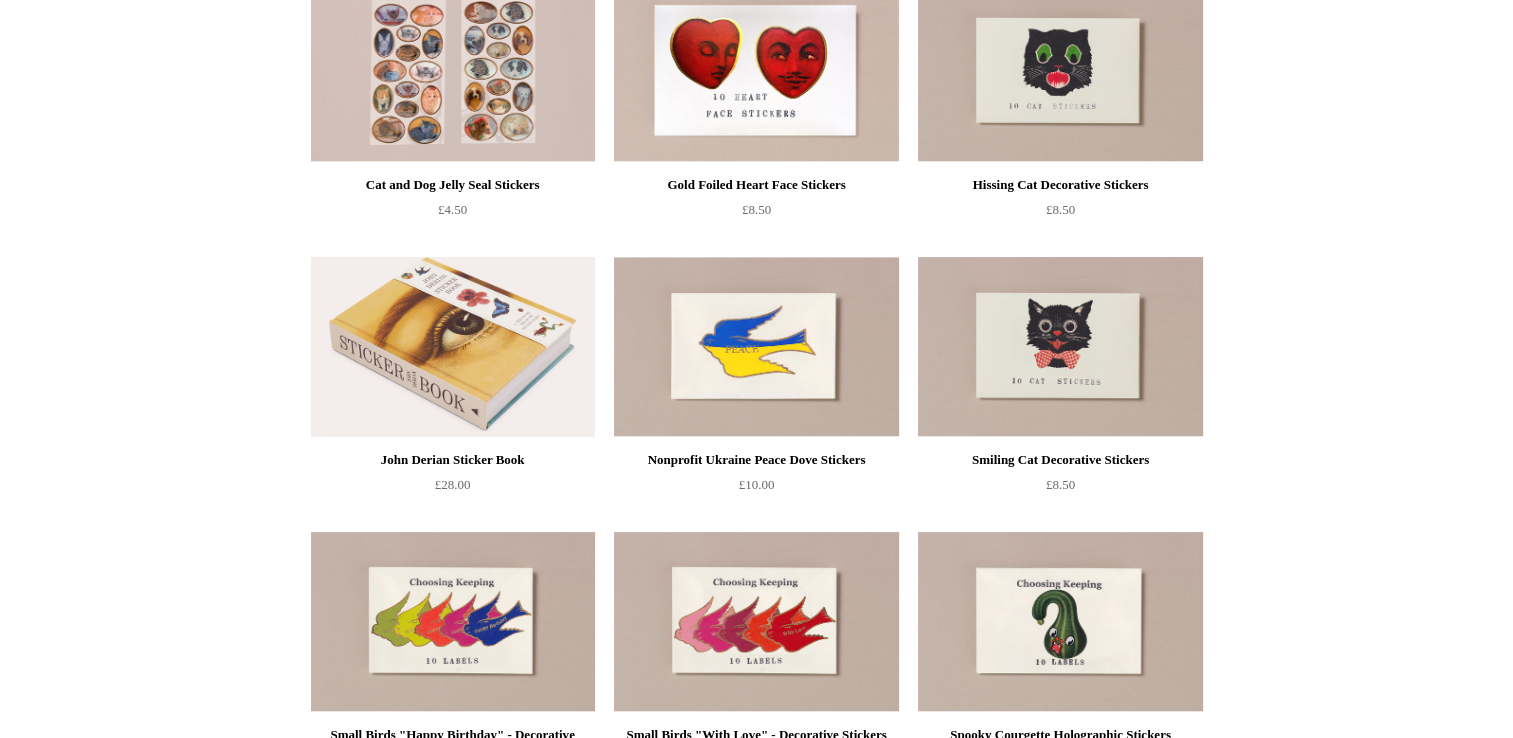 scroll, scrollTop: 300, scrollLeft: 0, axis: vertical 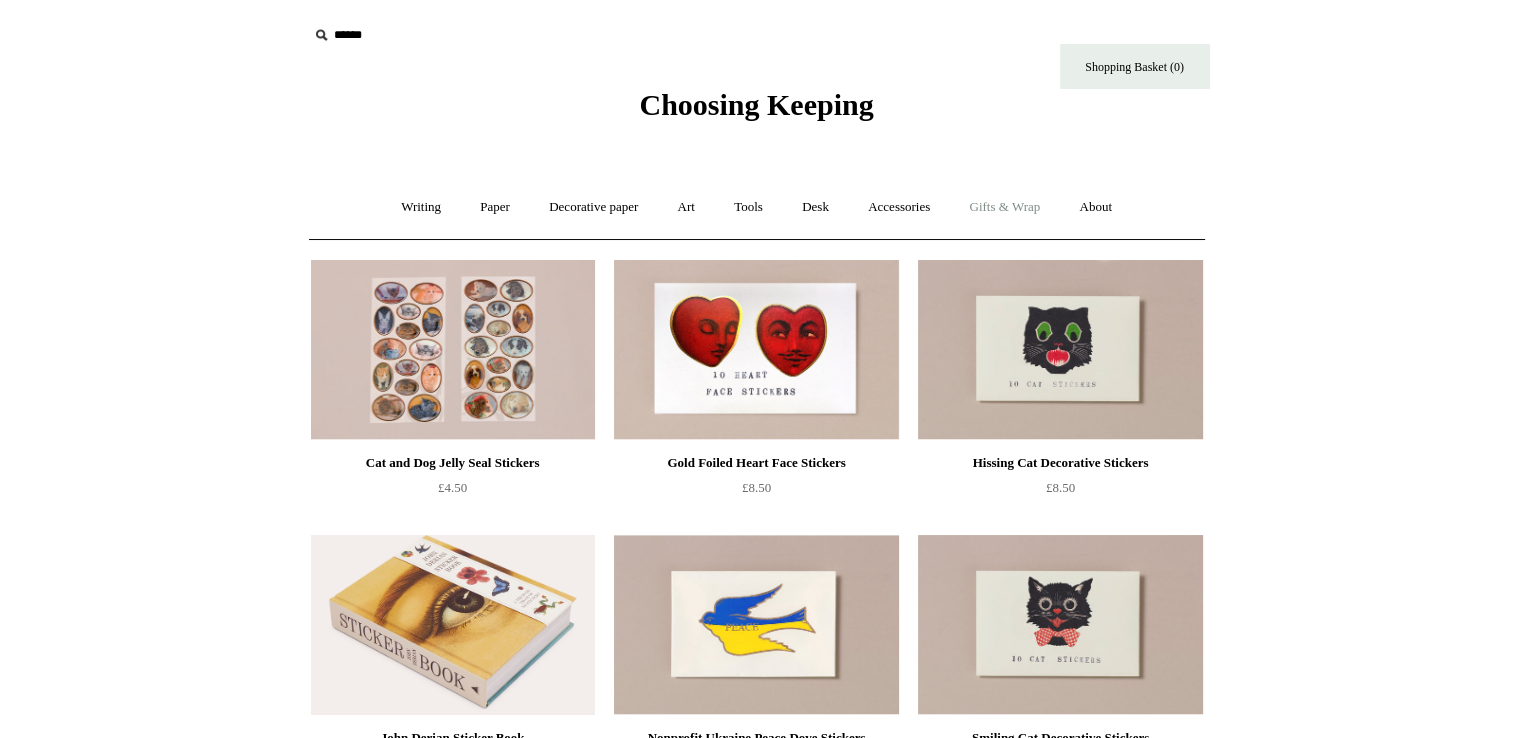click on "Gifts & Wrap +" at bounding box center (1004, 207) 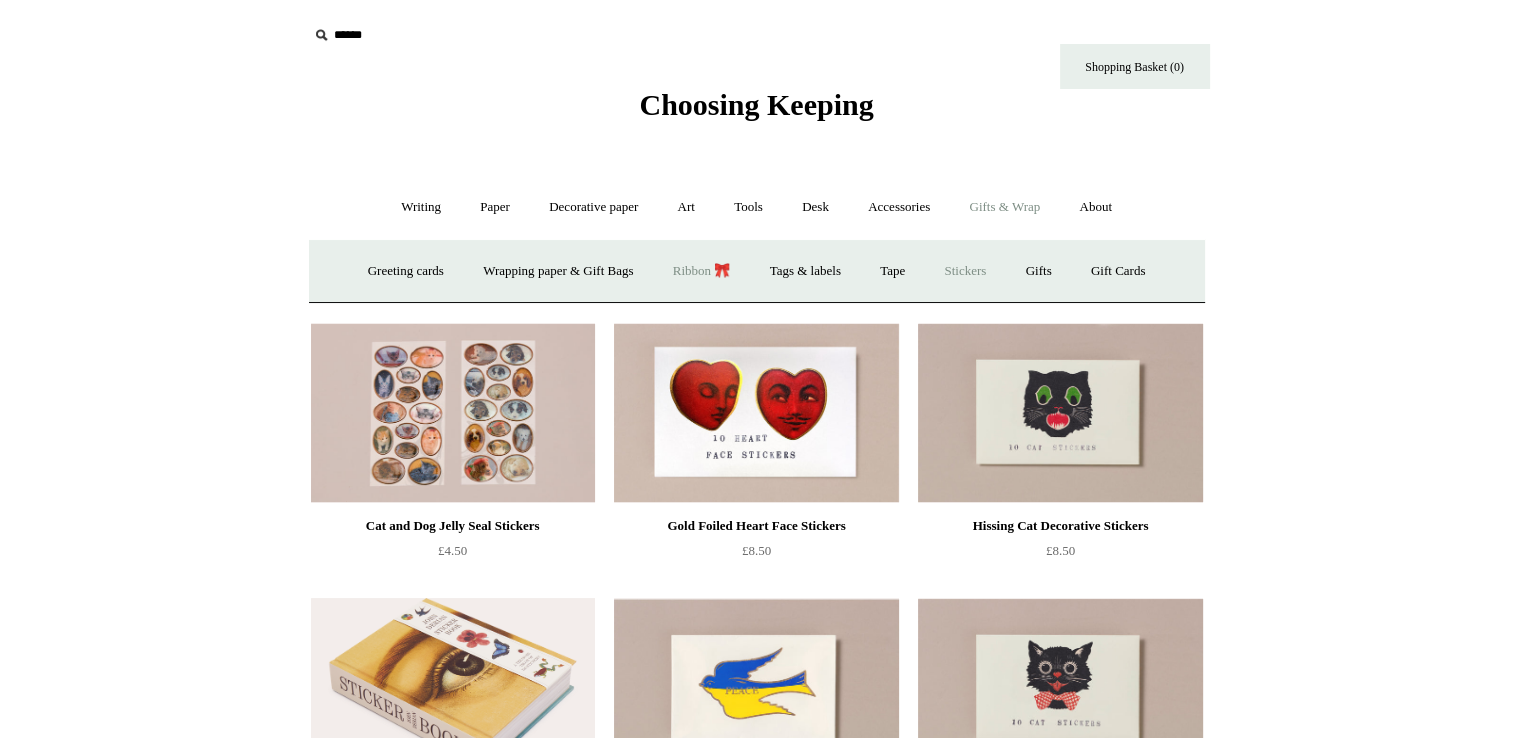 click on "Ribbon 🎀" at bounding box center (702, 271) 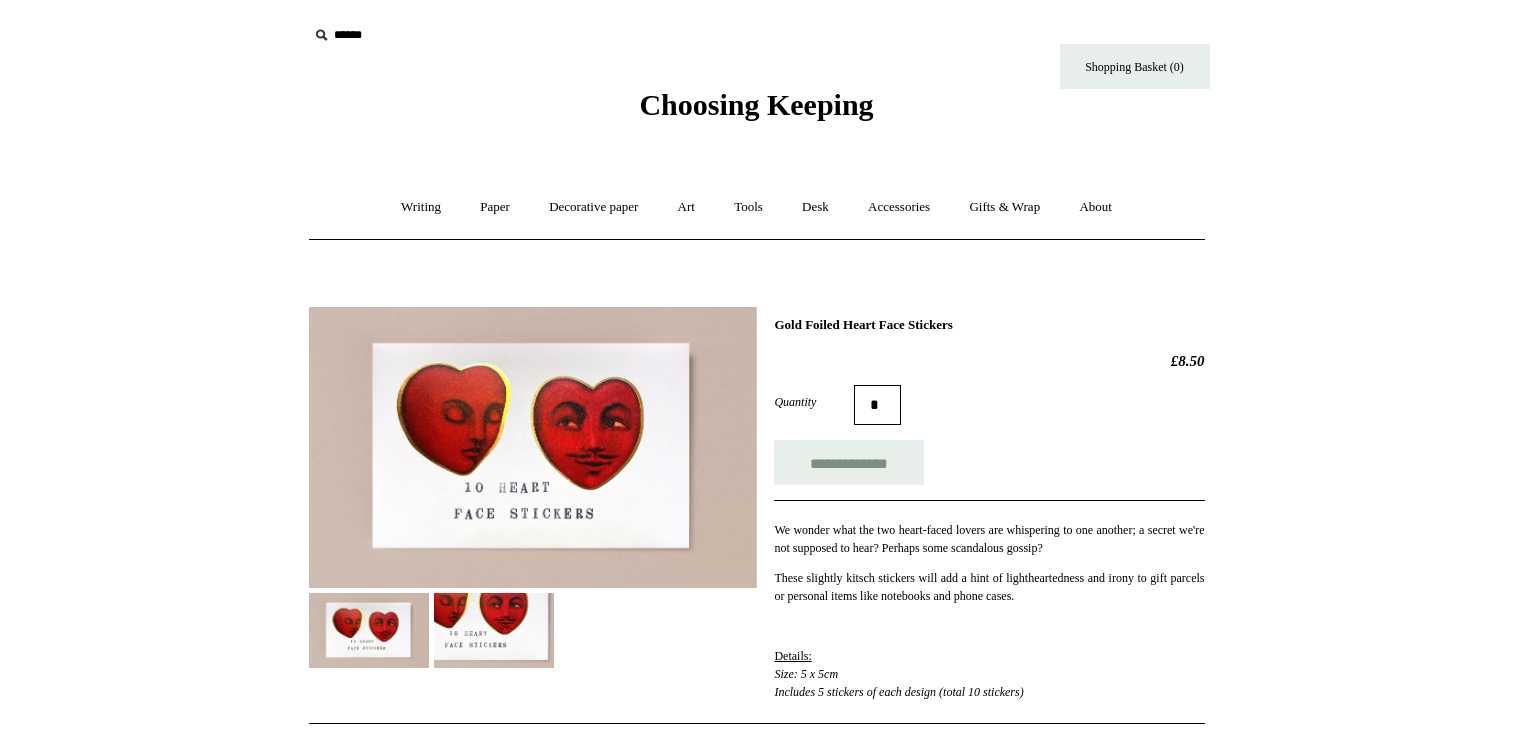 scroll, scrollTop: 0, scrollLeft: 0, axis: both 